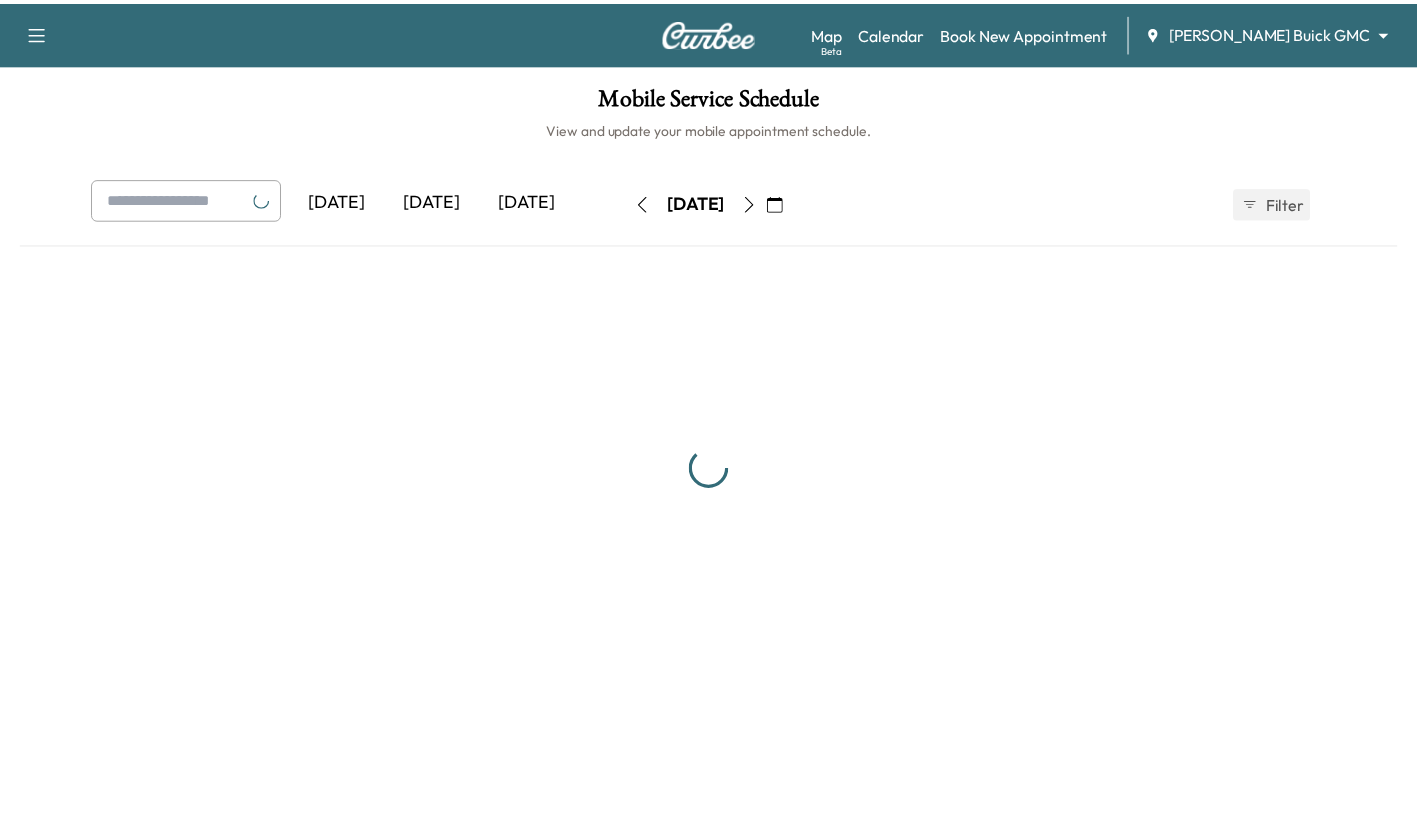 scroll, scrollTop: 0, scrollLeft: 0, axis: both 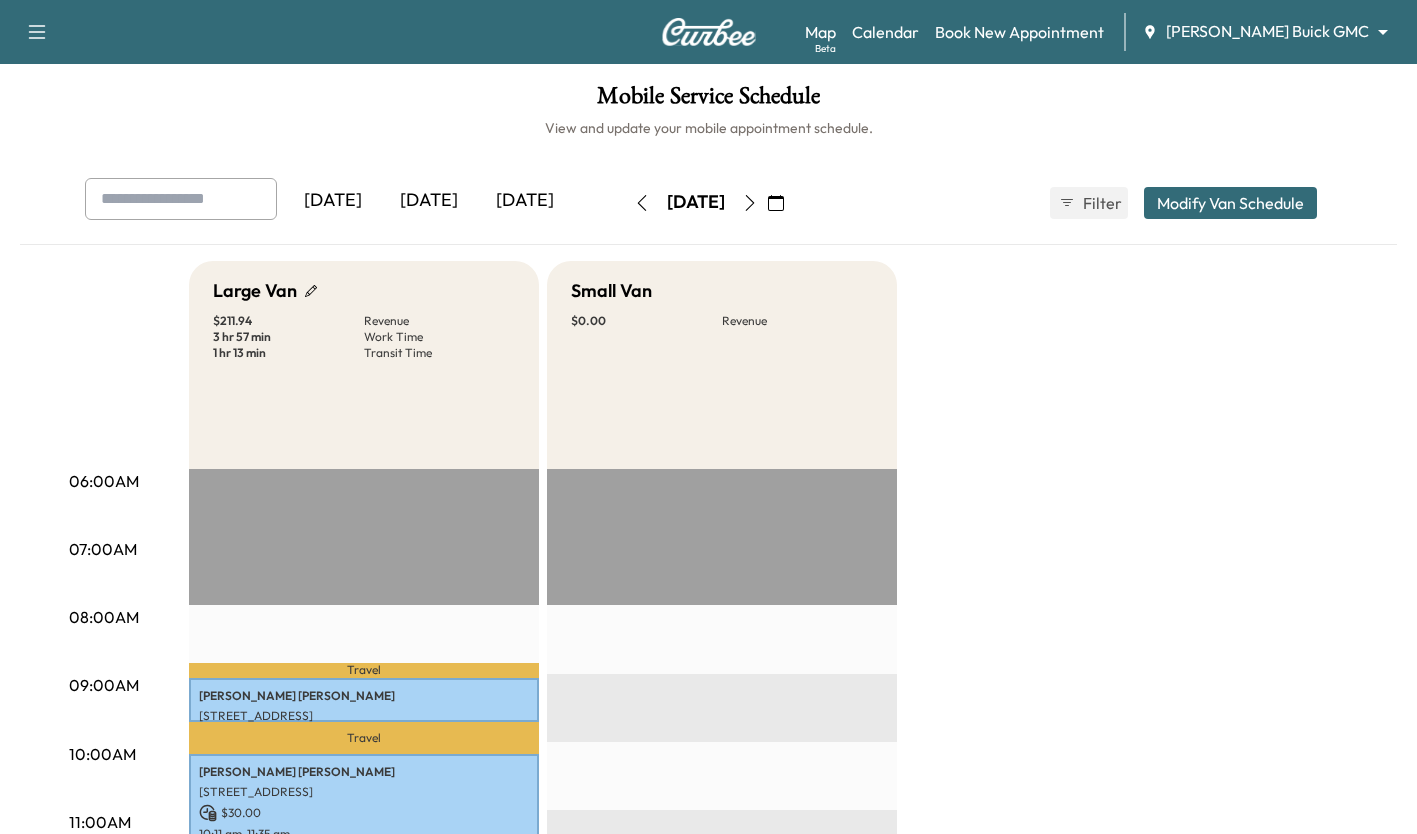 click 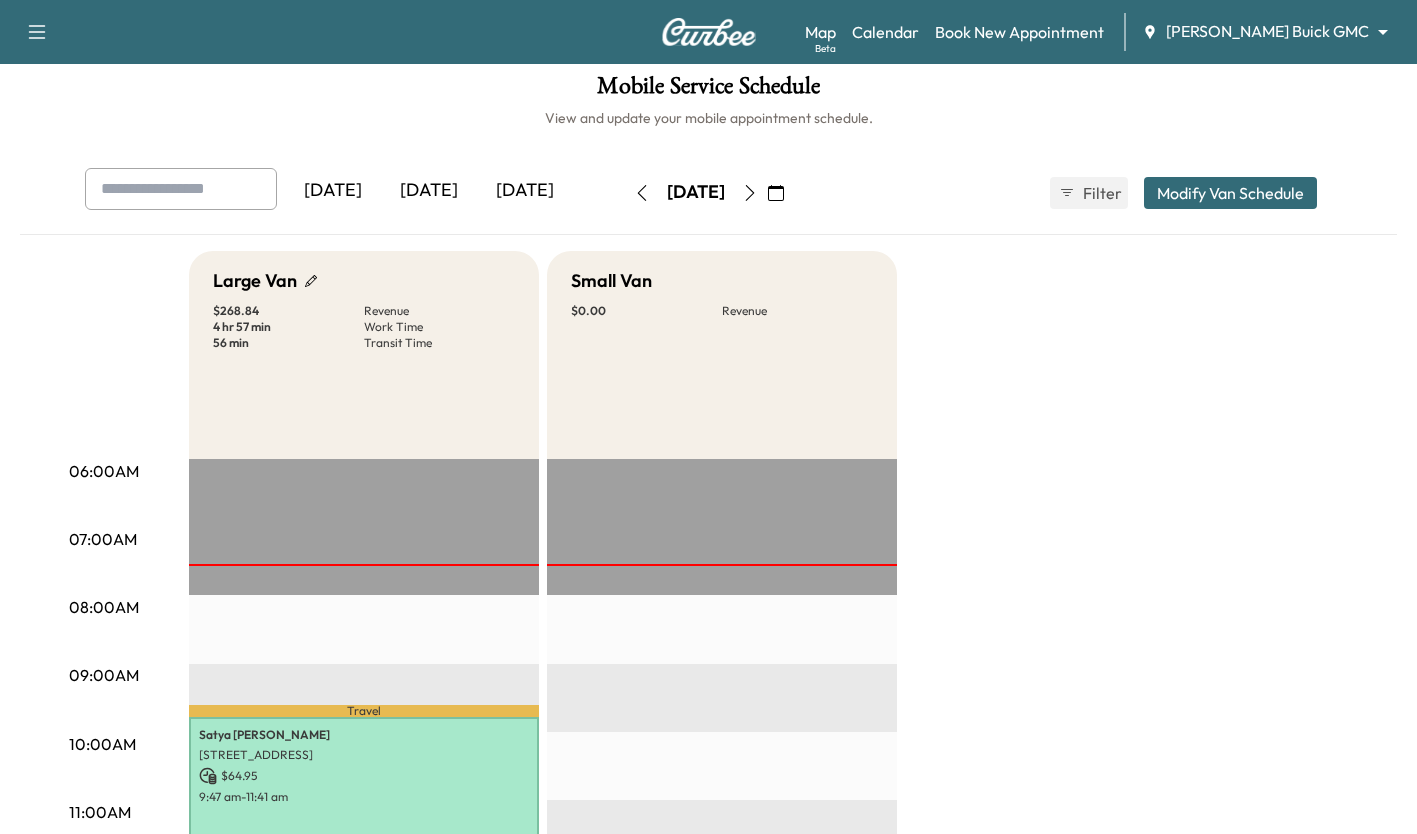 scroll, scrollTop: 0, scrollLeft: 0, axis: both 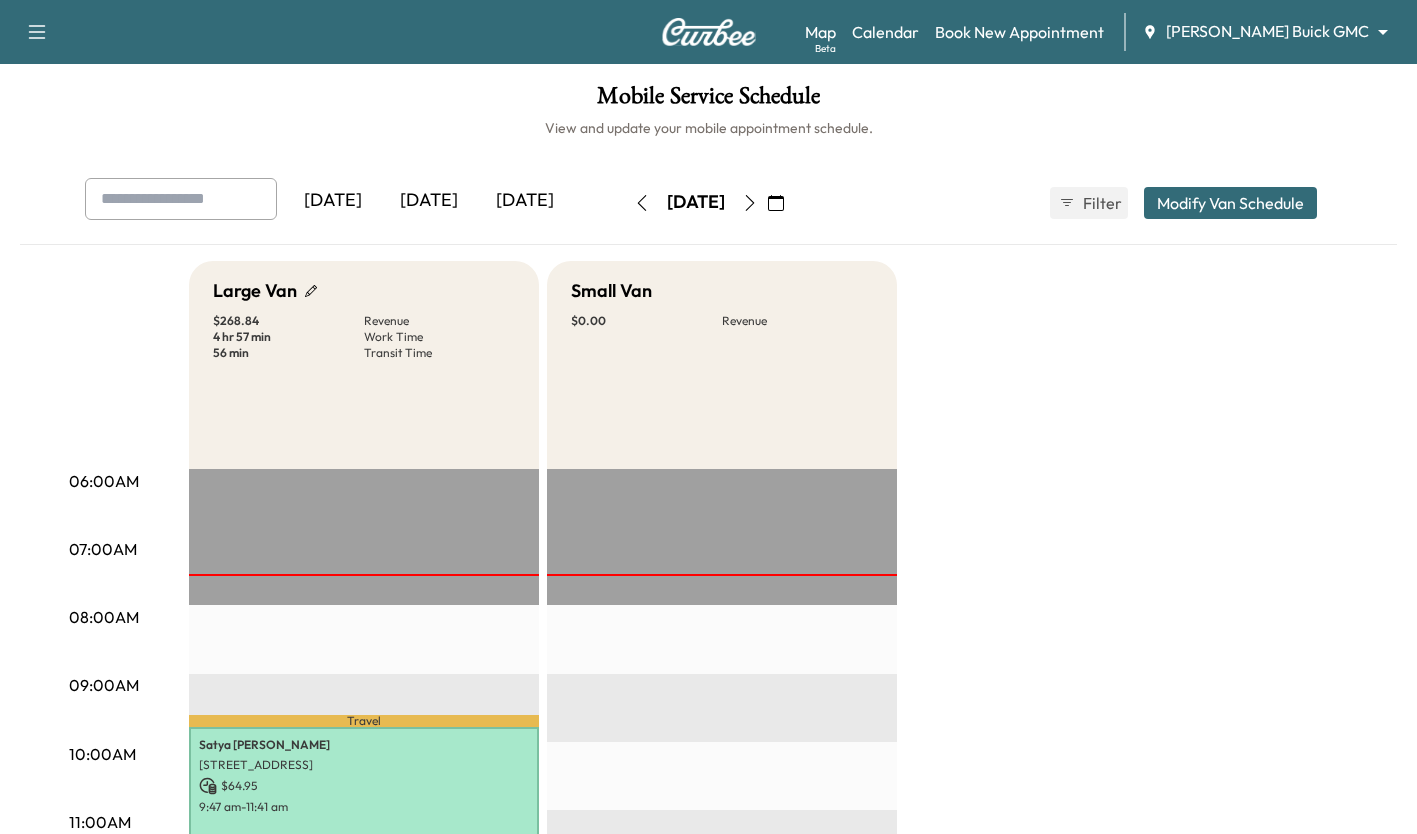 click on "Support Log Out Map Beta Calendar Book New Appointment [PERSON_NAME] Buick GMC ******** ​ Mobile Service Schedule View and update your mobile appointment schedule. [DATE] [DATE] [DATE] [DATE] July 2025 S M T W T F S   29   30   1   2   3   4   5   6   7   8   9   10   11   12   13   14   15   16   17   18   19   20   21   22   23   24   25   26   27   28   29   30   31   1 Cancel Done Filter Modify Van Schedule Modify Van Schedule Van Schedule for  [DATE] *  Schedule modified Shift Start Shift End Small Van 8:00 am * Start 4:00 pm ** Start Inactive Large Van 8:00 am * Start 4:00 pm ** Start Inactive Cancel Save & Close 06:00AM 07:00AM 08:00AM 09:00AM 10:00AM 11:00AM 12:00PM 01:00PM 02:00PM 03:00PM 04:00PM 05:00PM 06:00PM 07:00PM 08:00PM 09:00PM 10:00PM Large Van $ 268.84 Revenue 4 hr 57 min Work Time 56 min Transit Time Travel [PERSON_NAME] [STREET_ADDRESS]   $ 64.95 9:47 am  -  11:41 am Travel [PERSON_NAME] [STREET_ADDRESS][PERSON_NAME]" at bounding box center (708, 417) 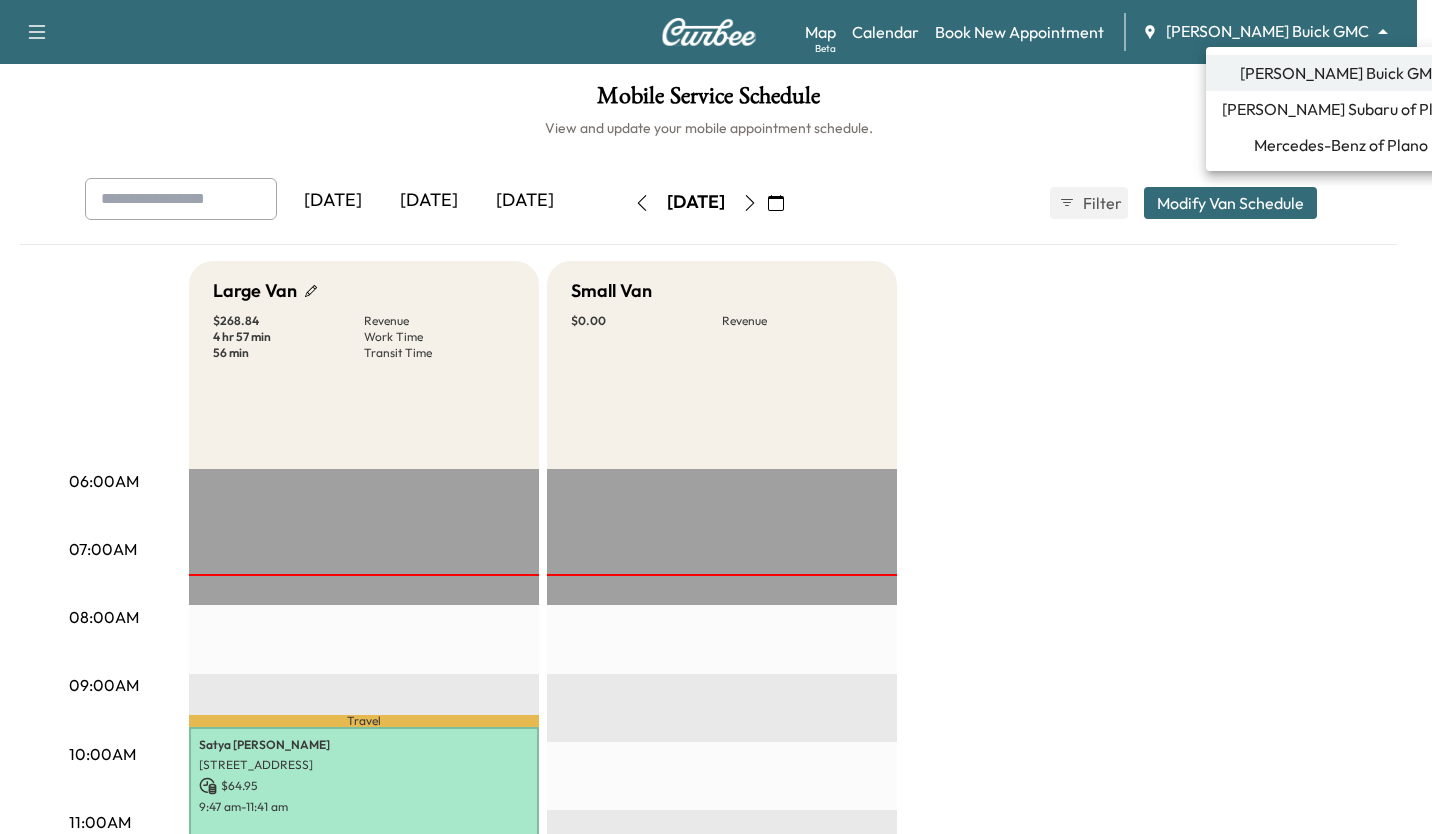 click on "Mercedes-Benz of Plano" at bounding box center (1341, 145) 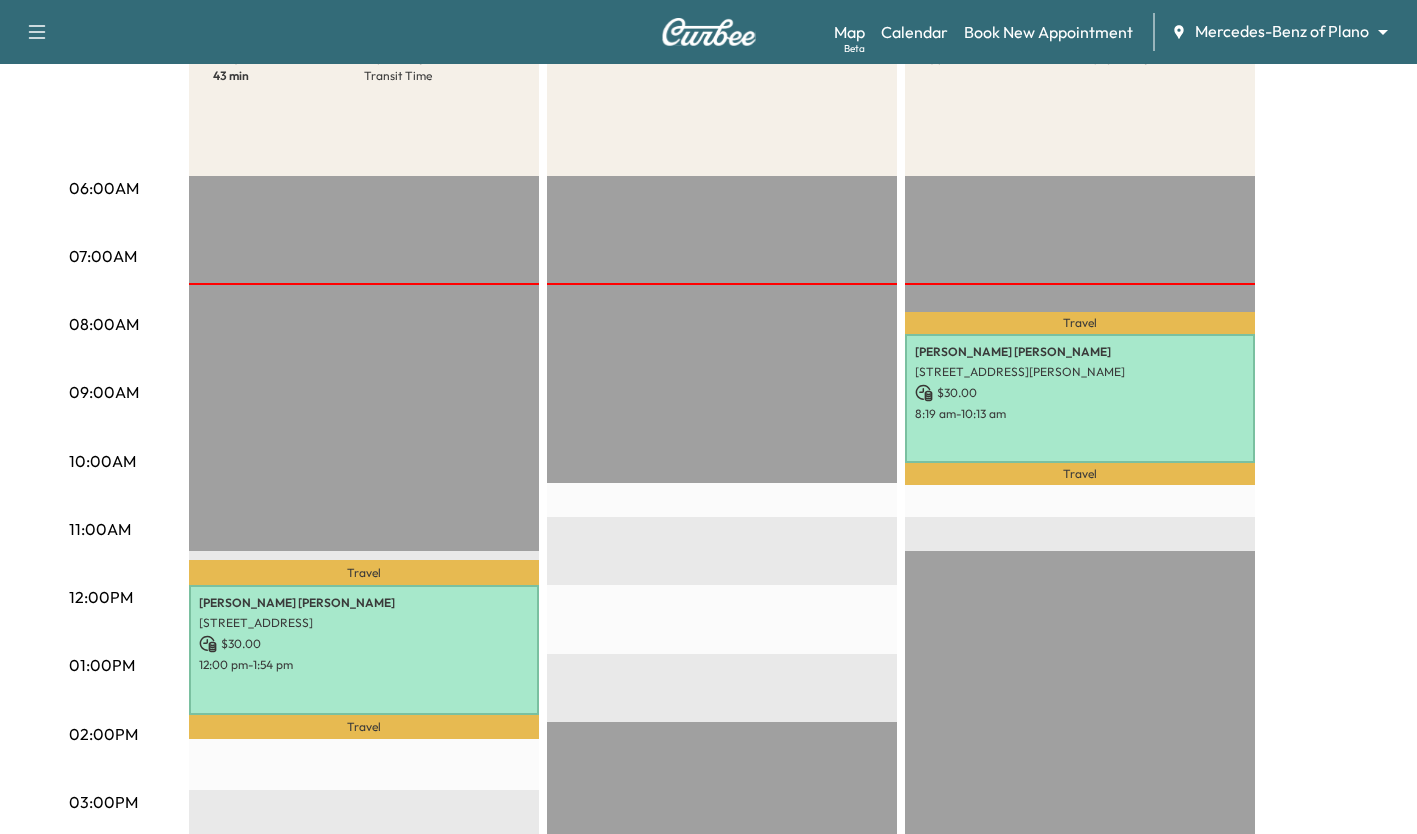 scroll, scrollTop: 297, scrollLeft: 0, axis: vertical 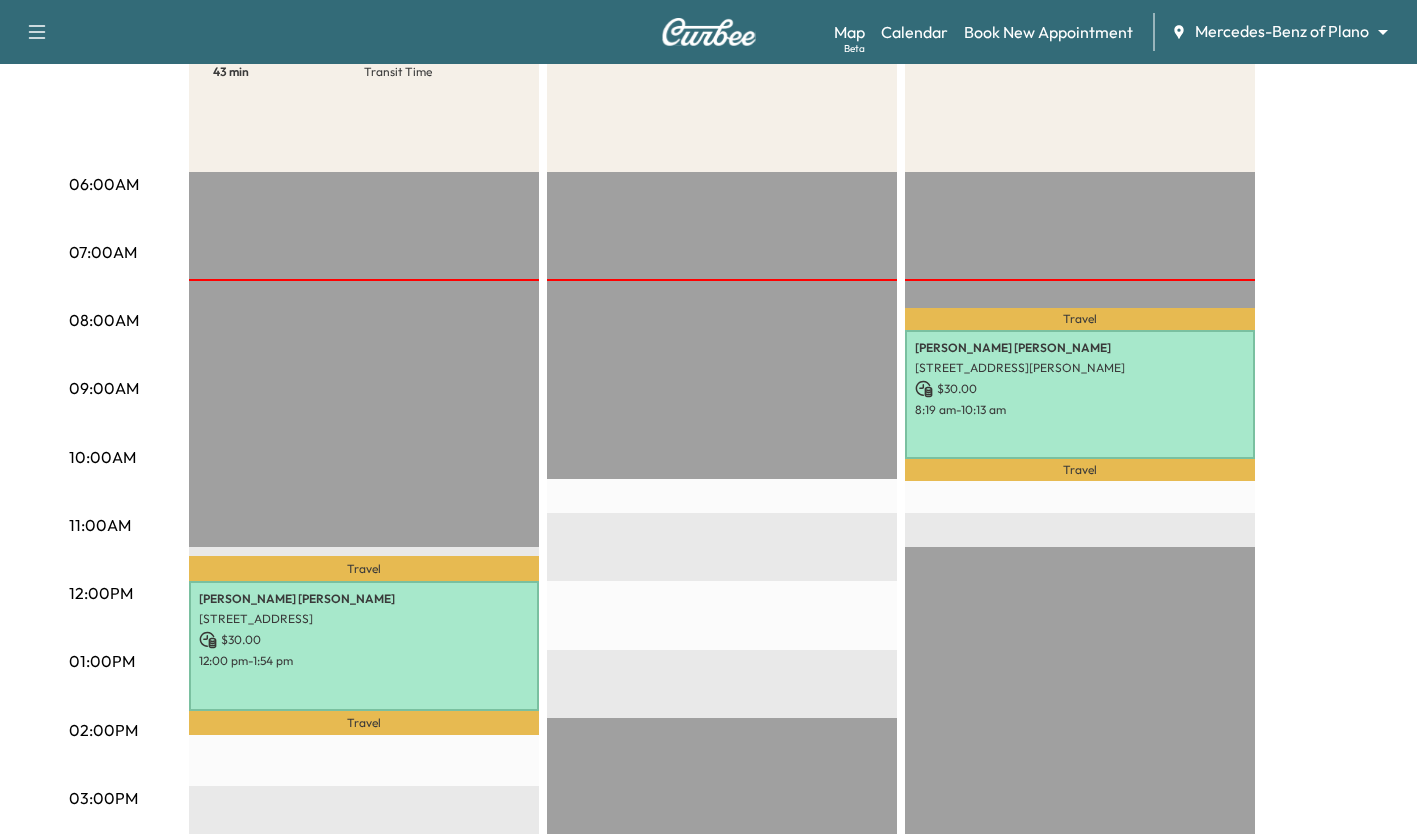 click on "Support Log Out Map Beta Calendar Book New Appointment Mercedes-Benz of Plano ******** ​" at bounding box center [708, 32] 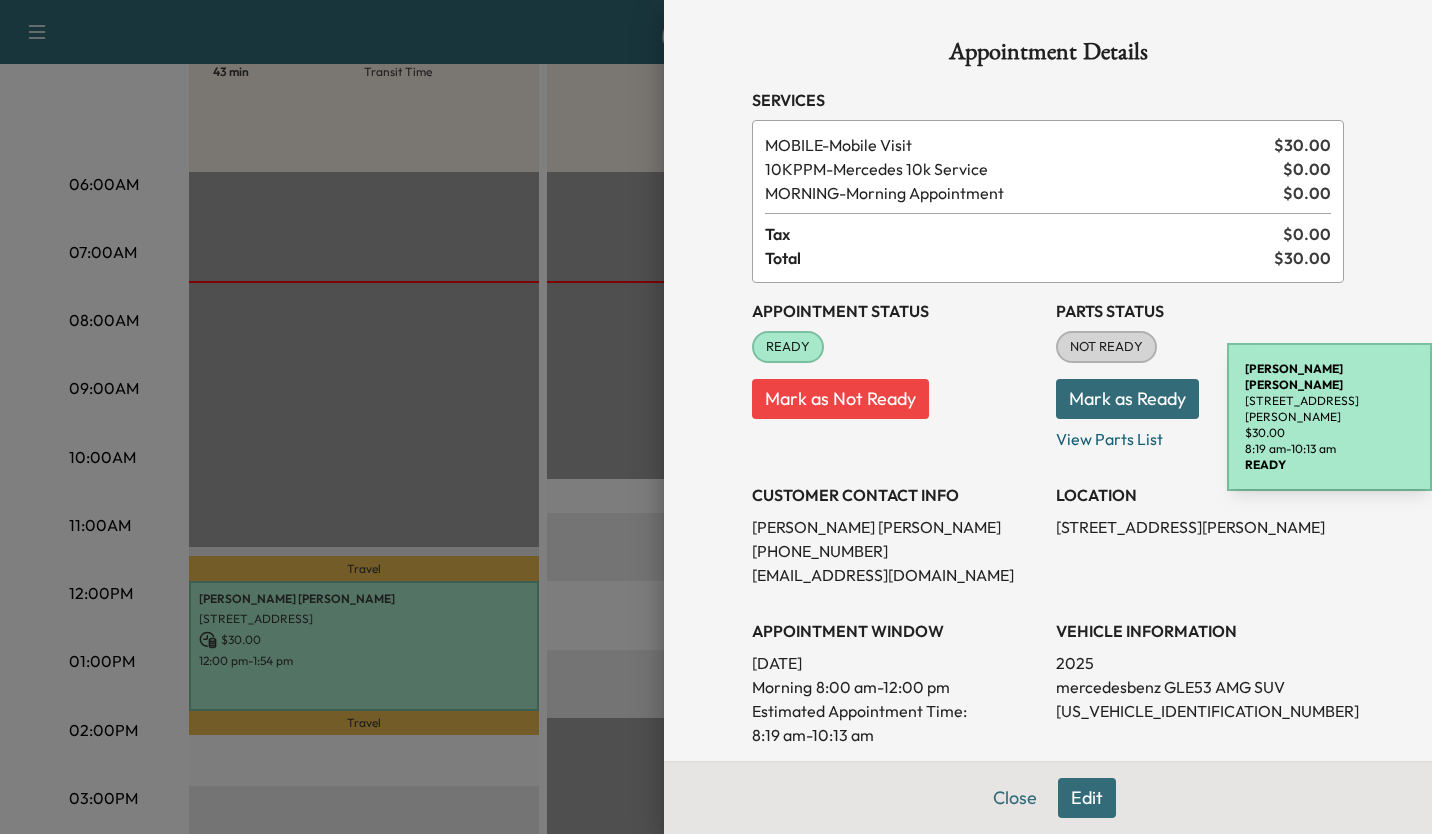 click at bounding box center (716, 417) 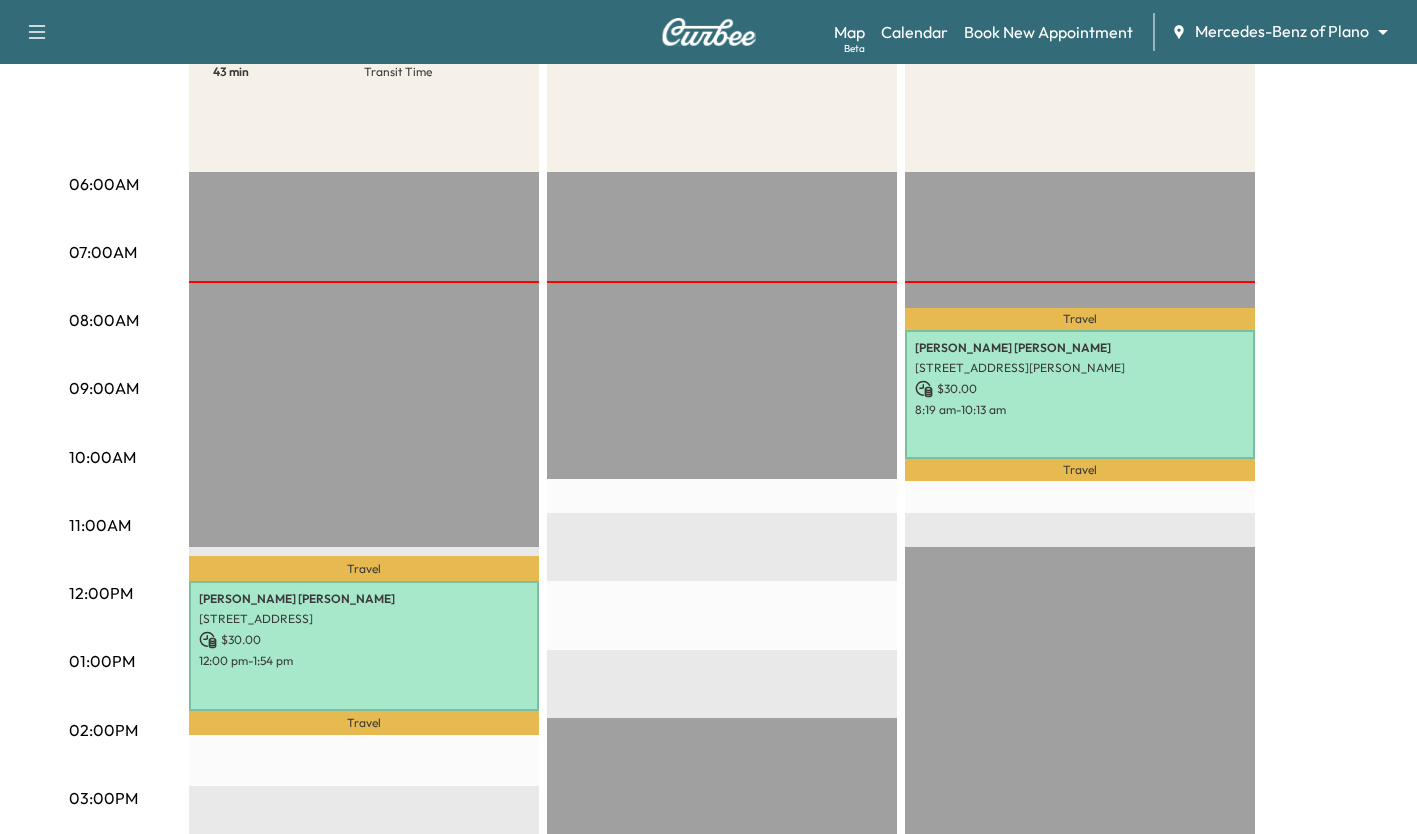 click on "[STREET_ADDRESS]" at bounding box center [364, 619] 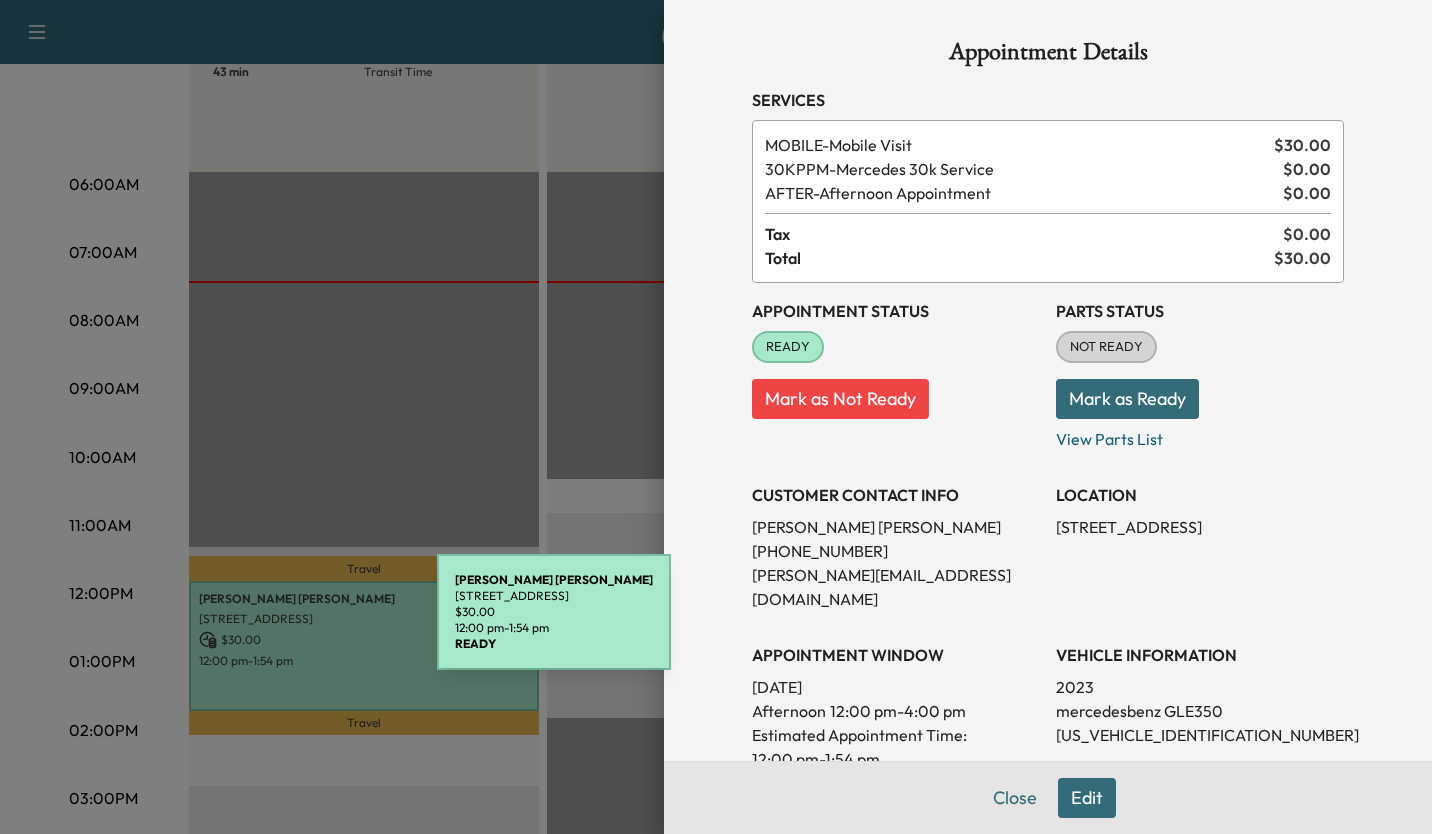 click at bounding box center [716, 417] 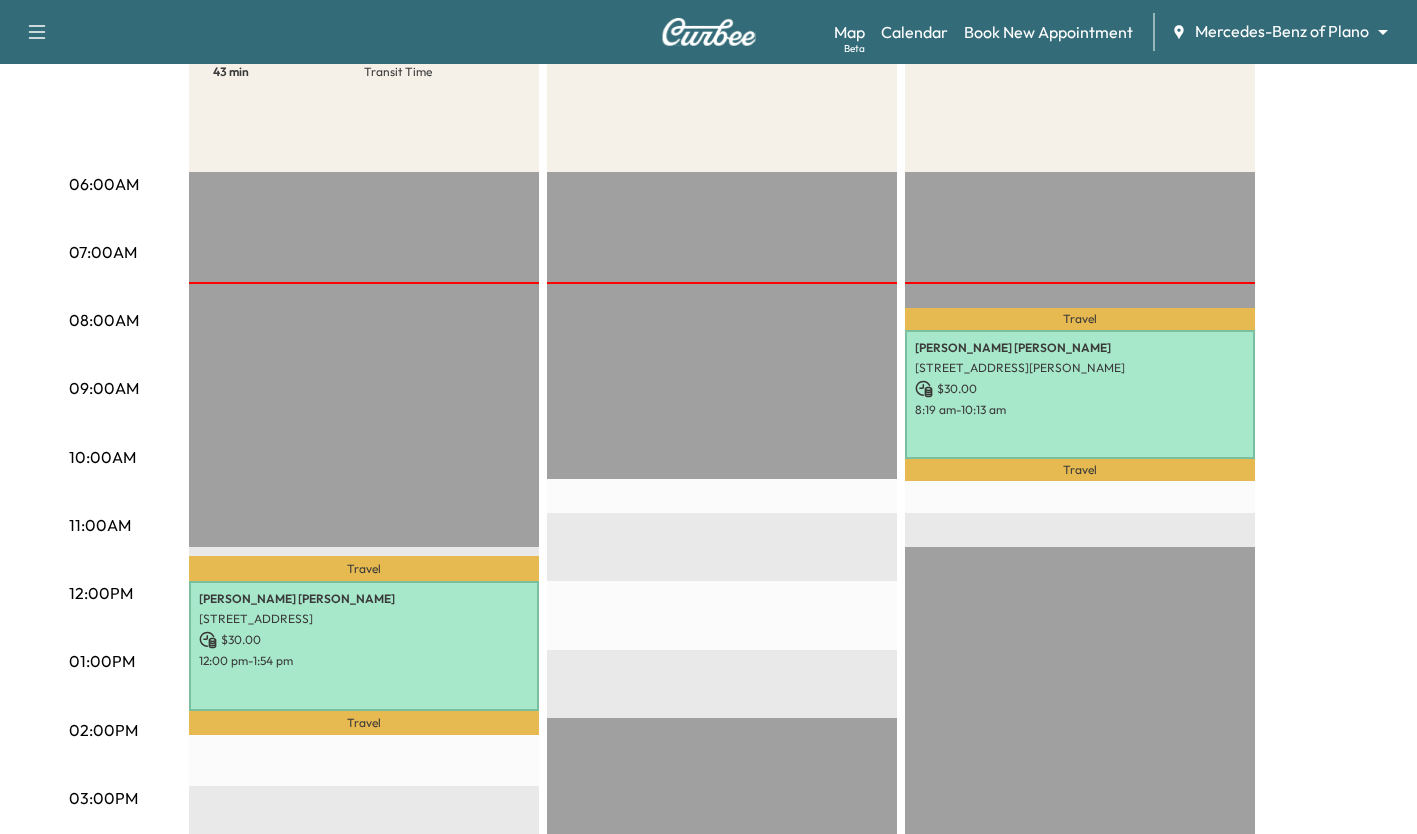 click on "$ 30.00" at bounding box center [1080, 389] 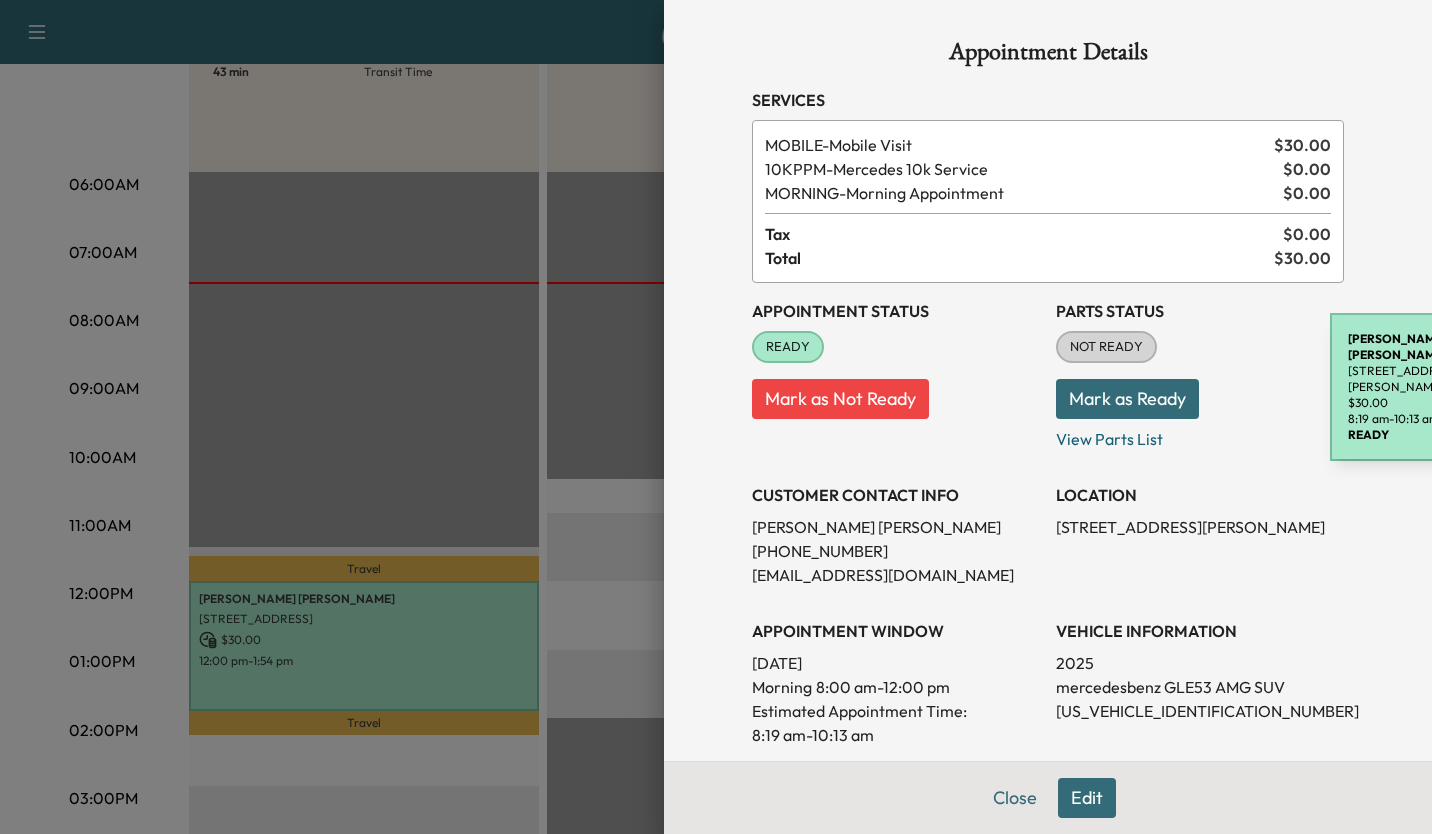 click at bounding box center [716, 417] 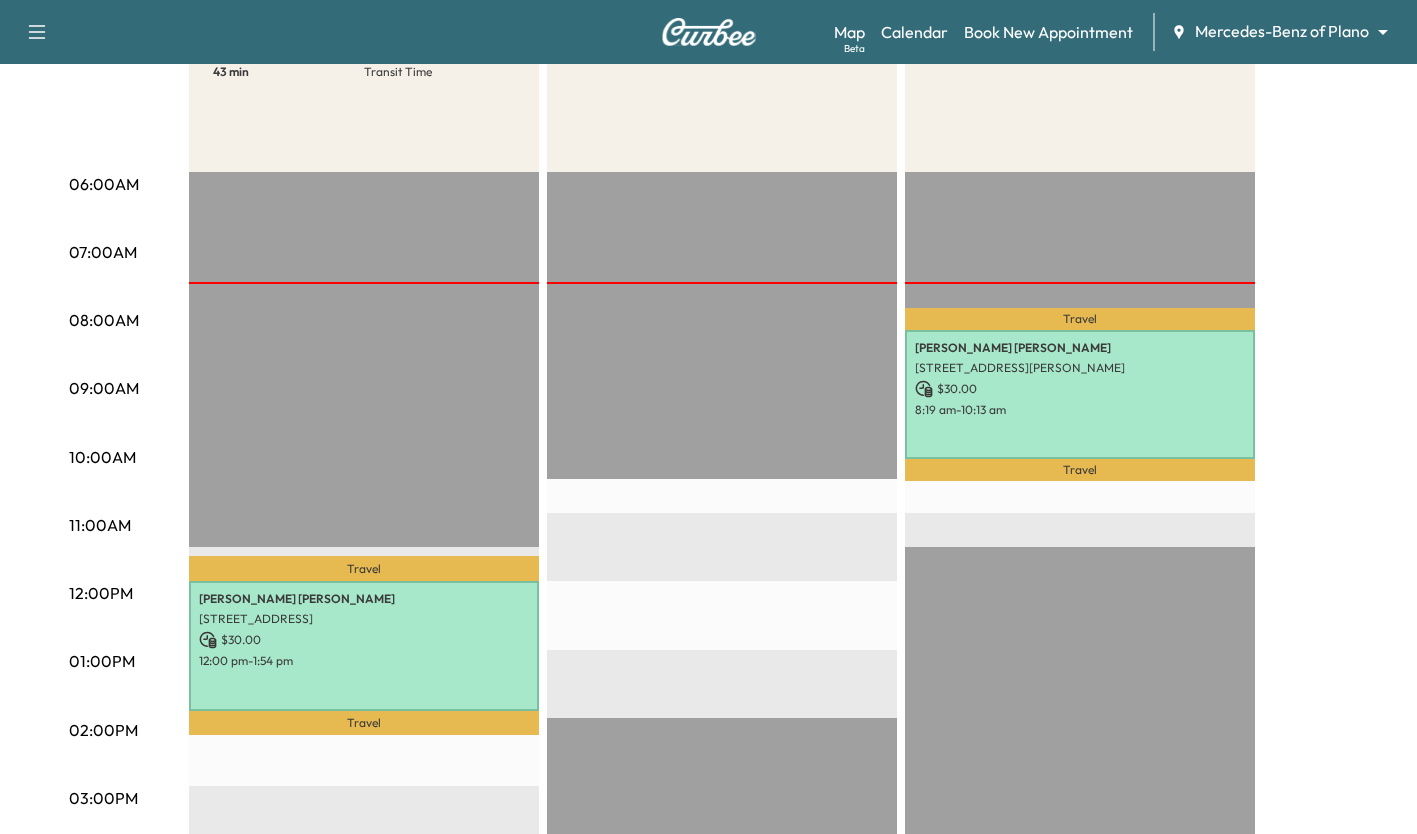 click on "[STREET_ADDRESS]" at bounding box center [364, 619] 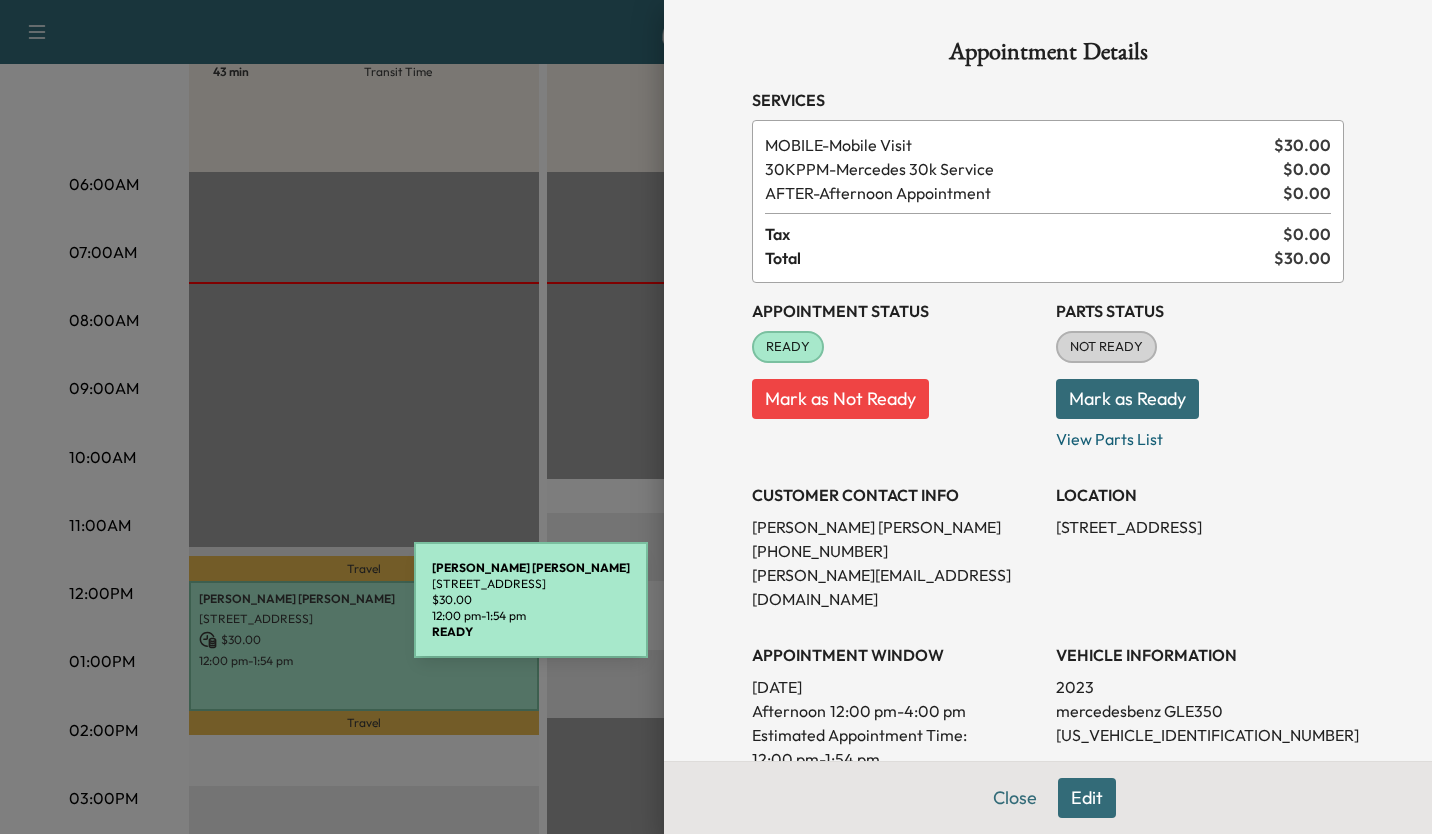click at bounding box center [716, 417] 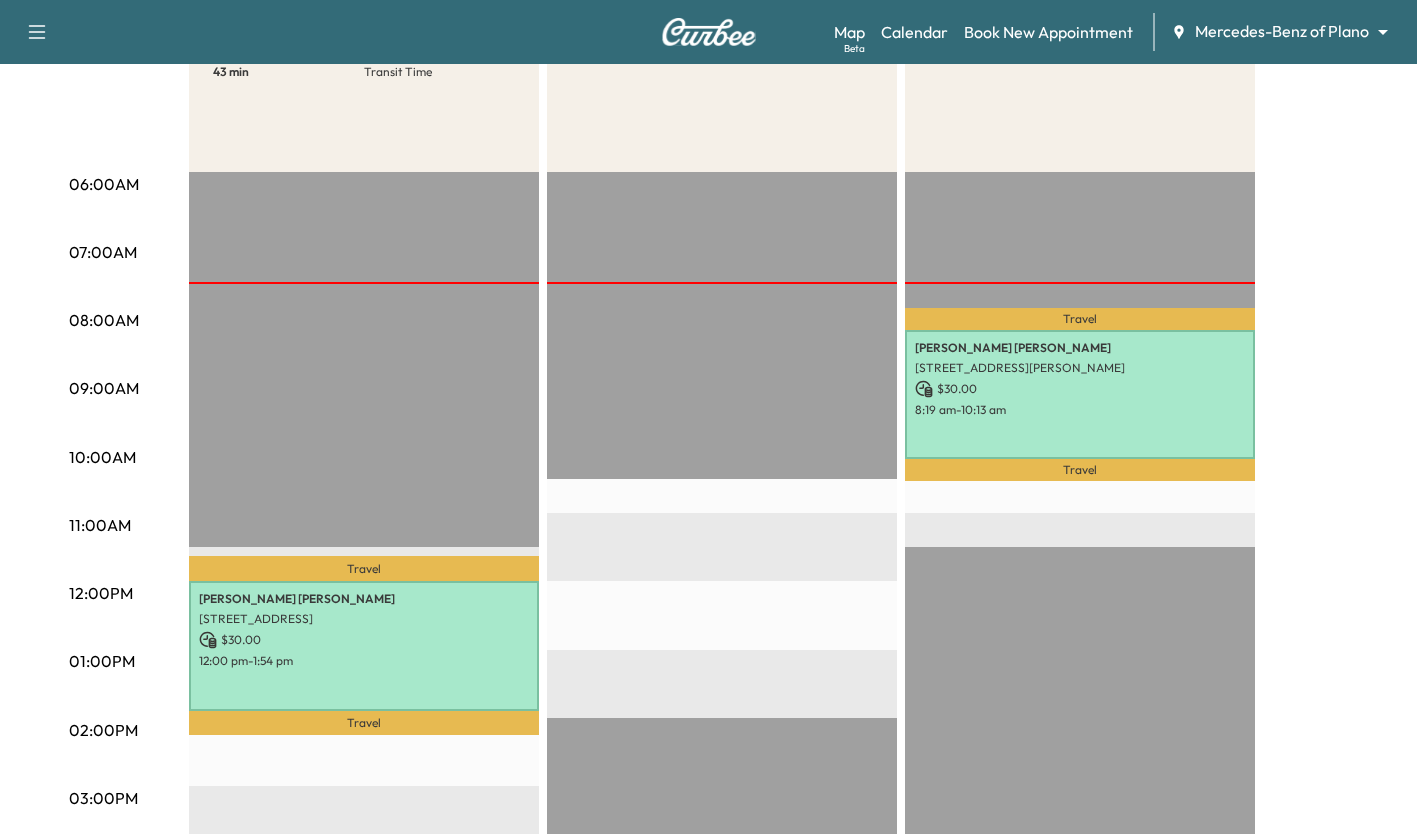 click on "Travel [PERSON_NAME] [STREET_ADDRESS]   $ 30.00 12:00 pm  -  1:54 pm Travel EST Start" at bounding box center (364, 718) 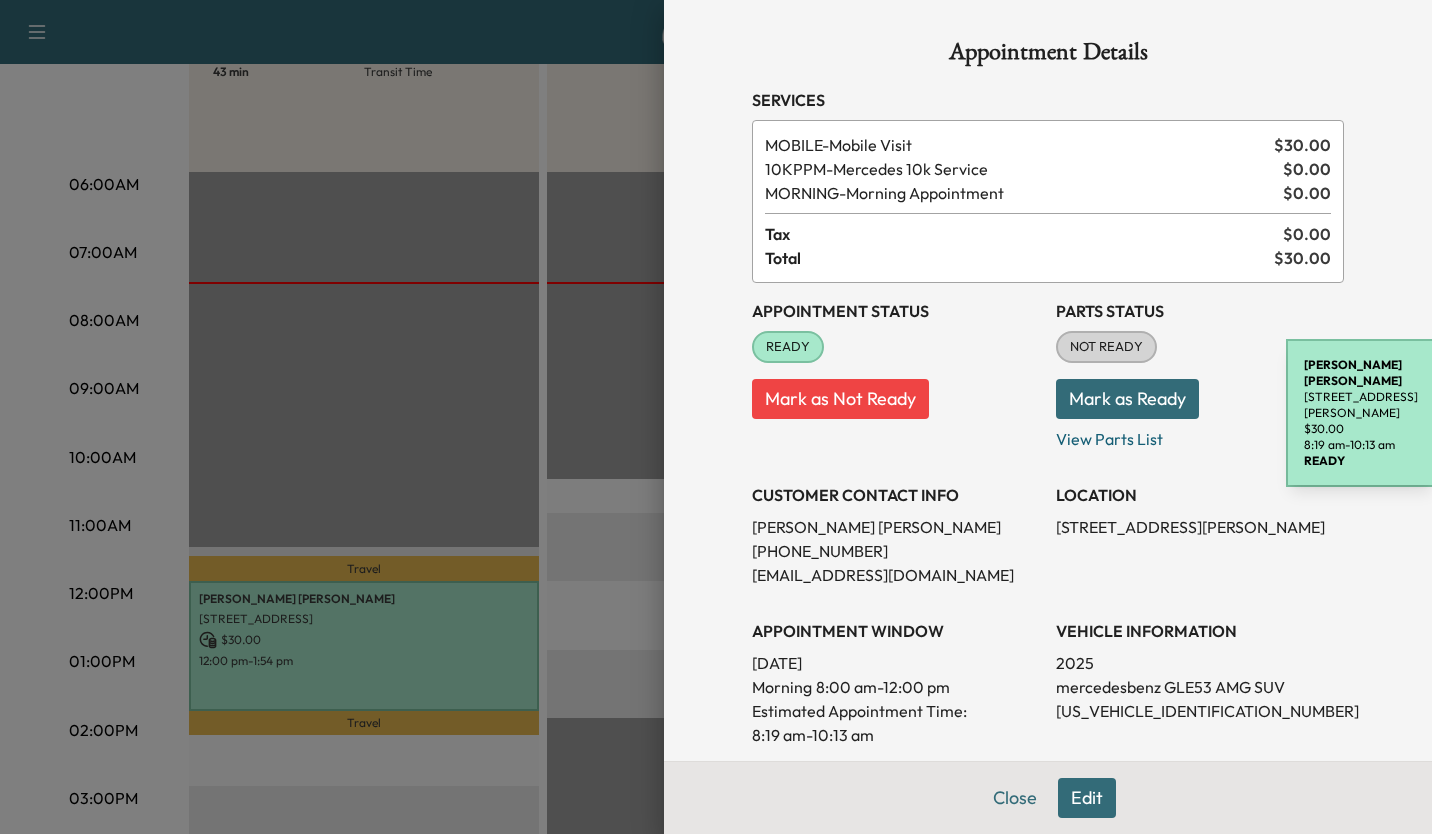 click at bounding box center (716, 417) 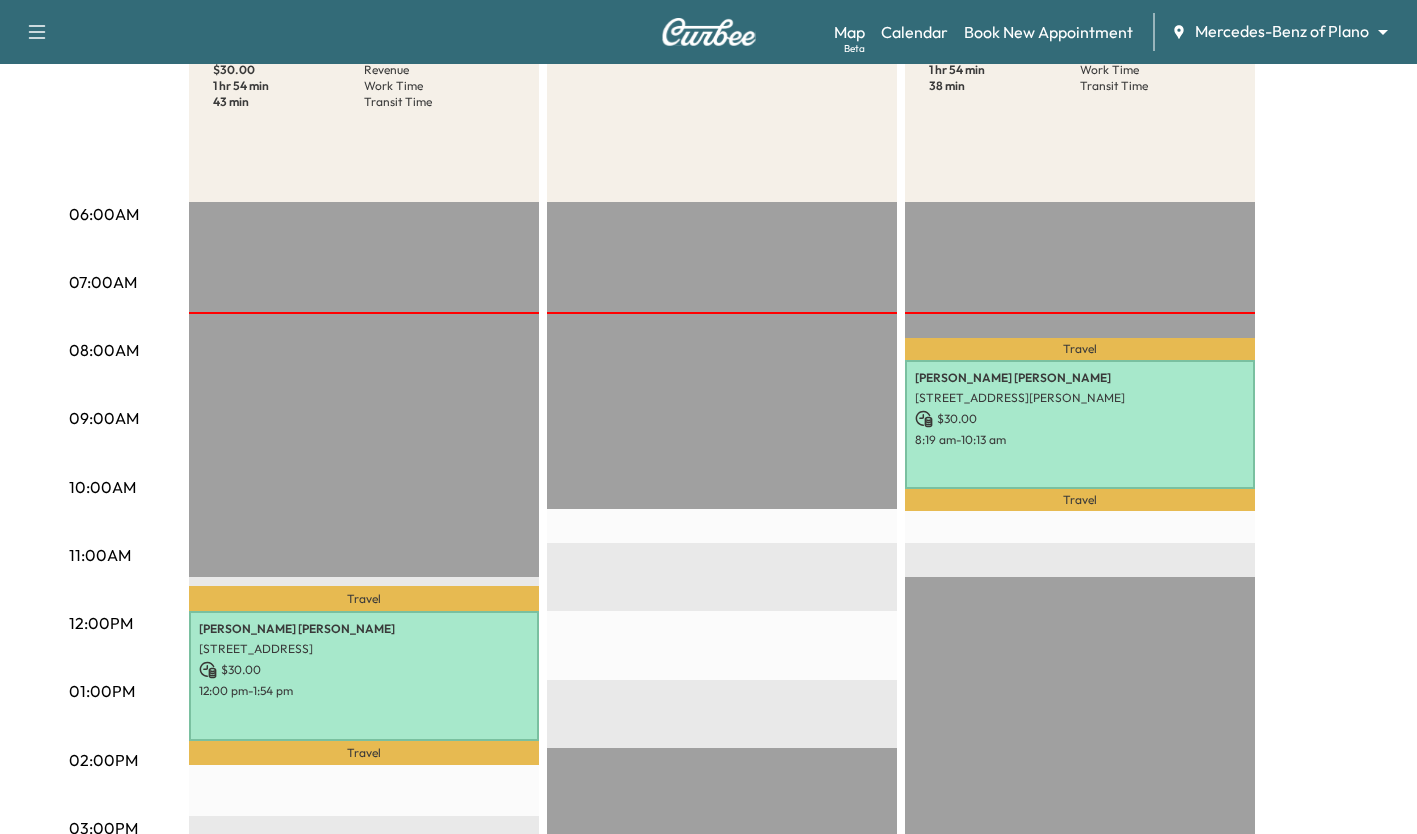 scroll, scrollTop: 268, scrollLeft: 0, axis: vertical 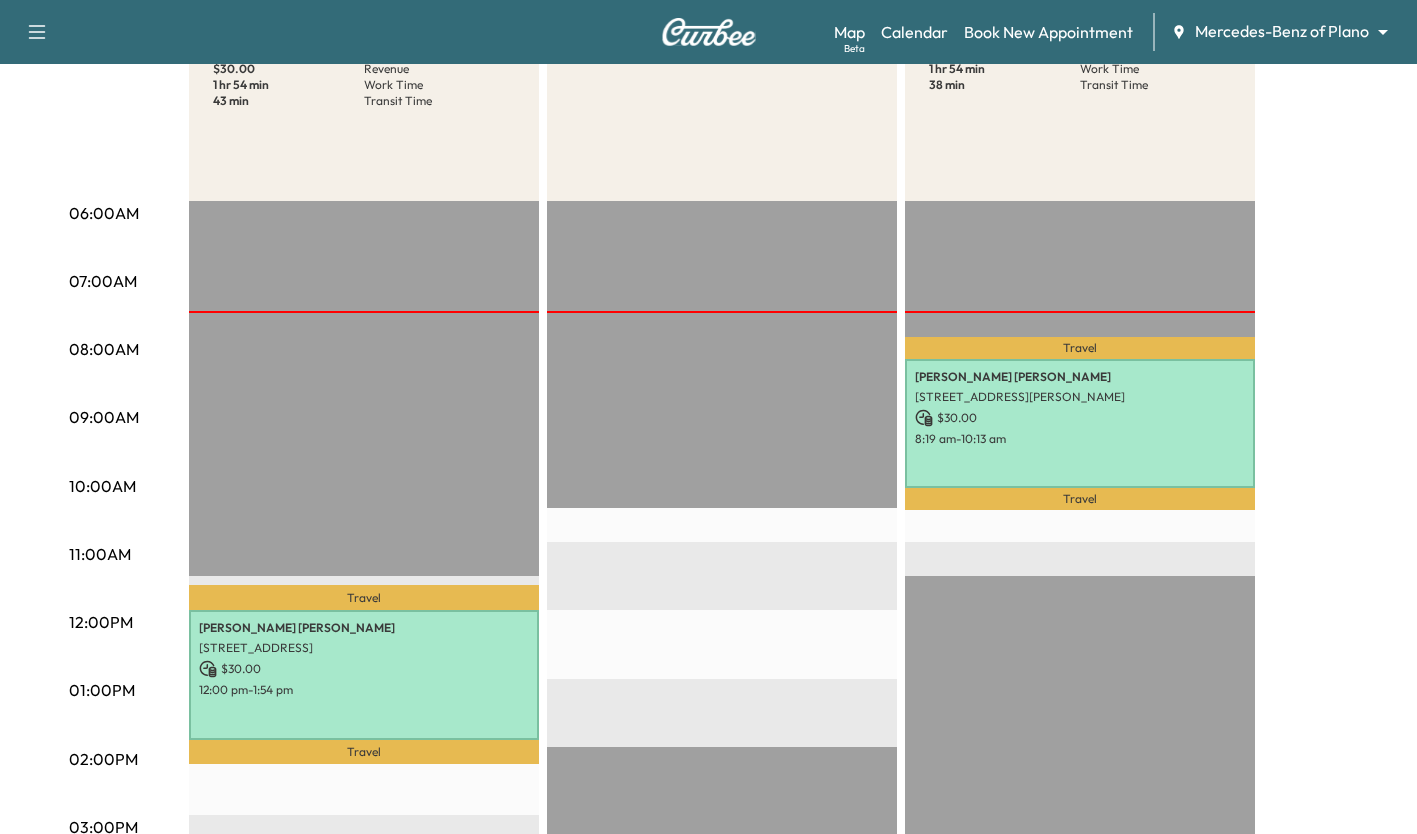 click on "8:19 am  -  10:13 am" at bounding box center (1080, 439) 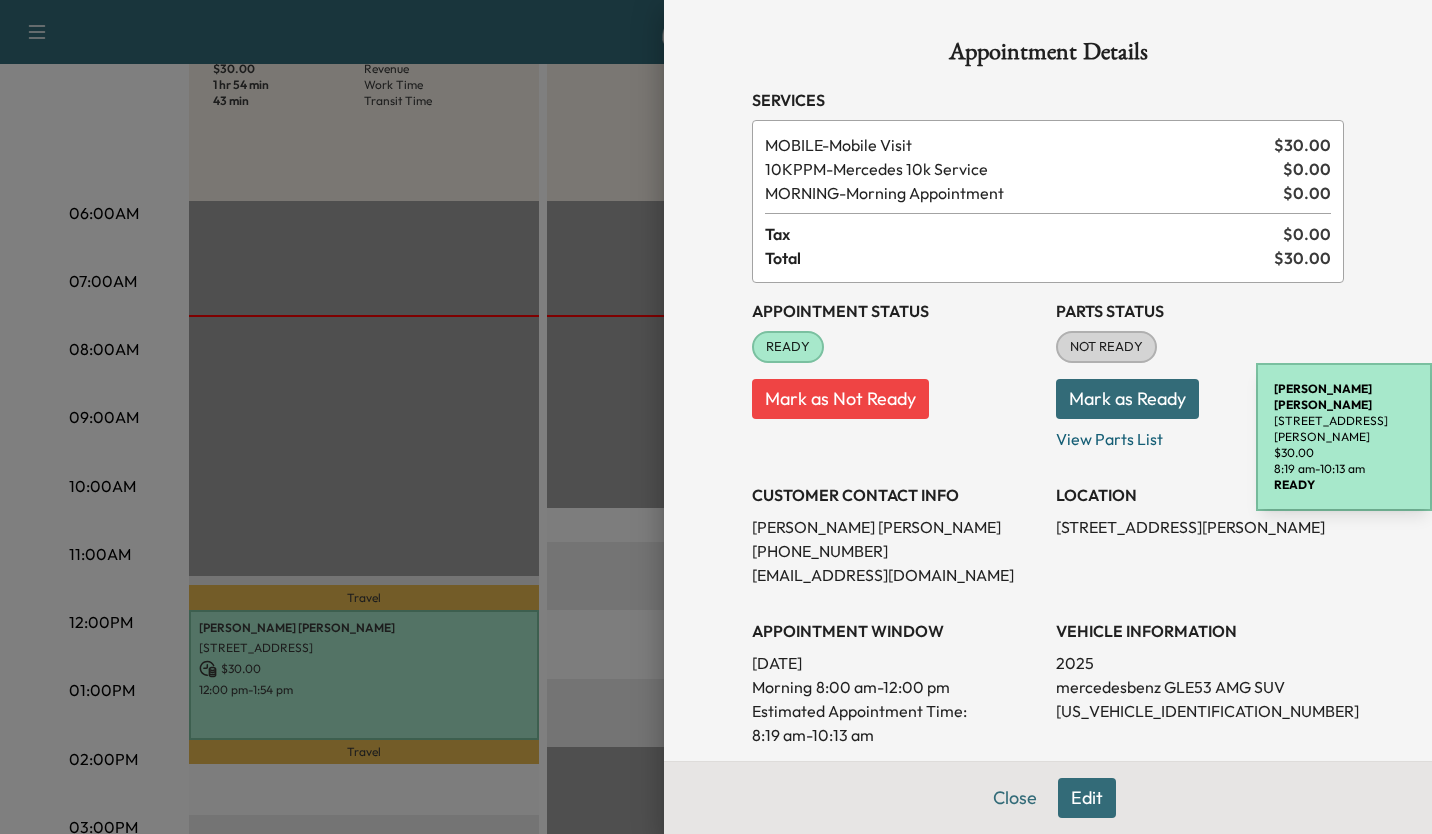 click at bounding box center [716, 417] 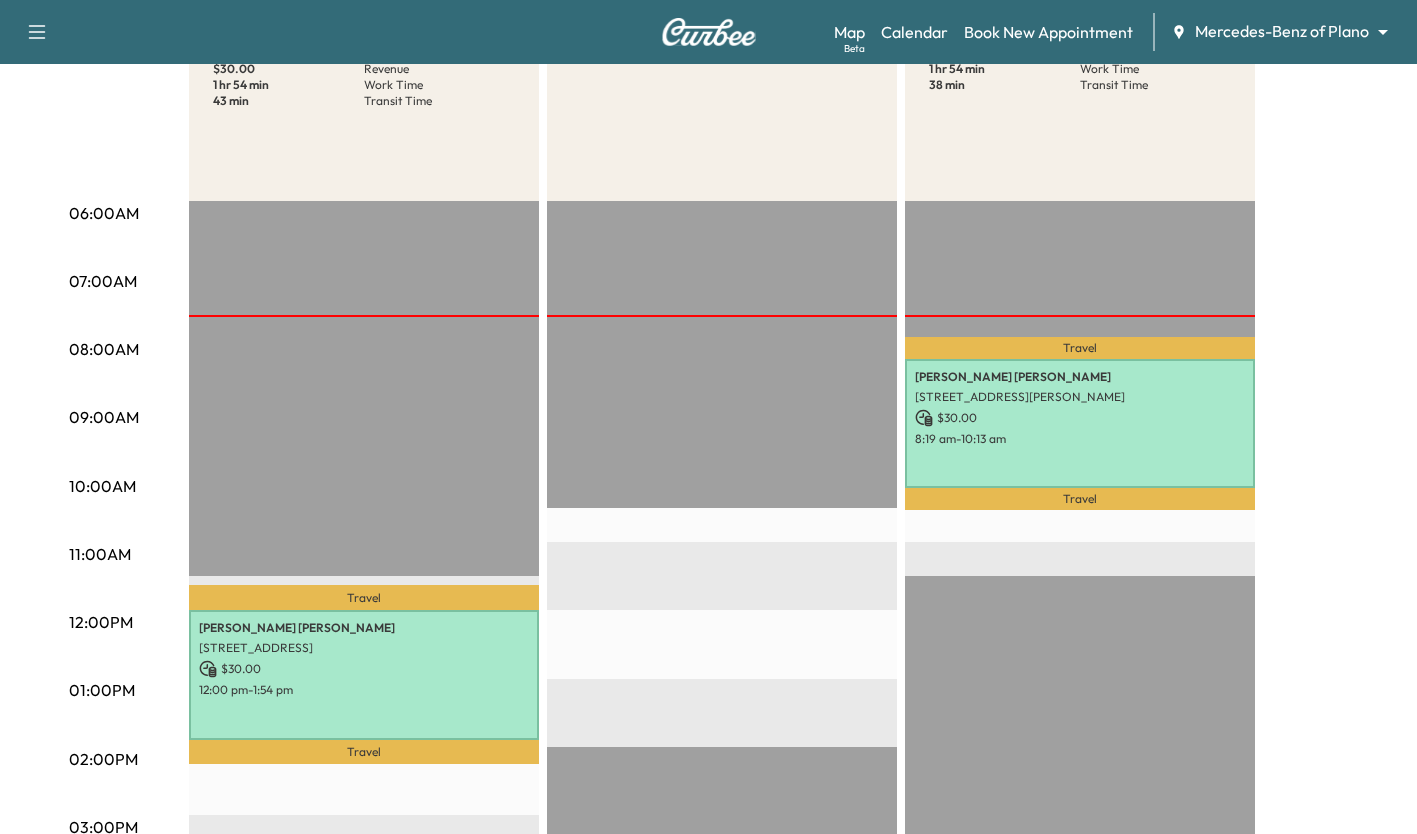 click on "[PERSON_NAME] [STREET_ADDRESS]   $ 30.00 12:00 pm  -  1:54 pm" at bounding box center [364, 675] 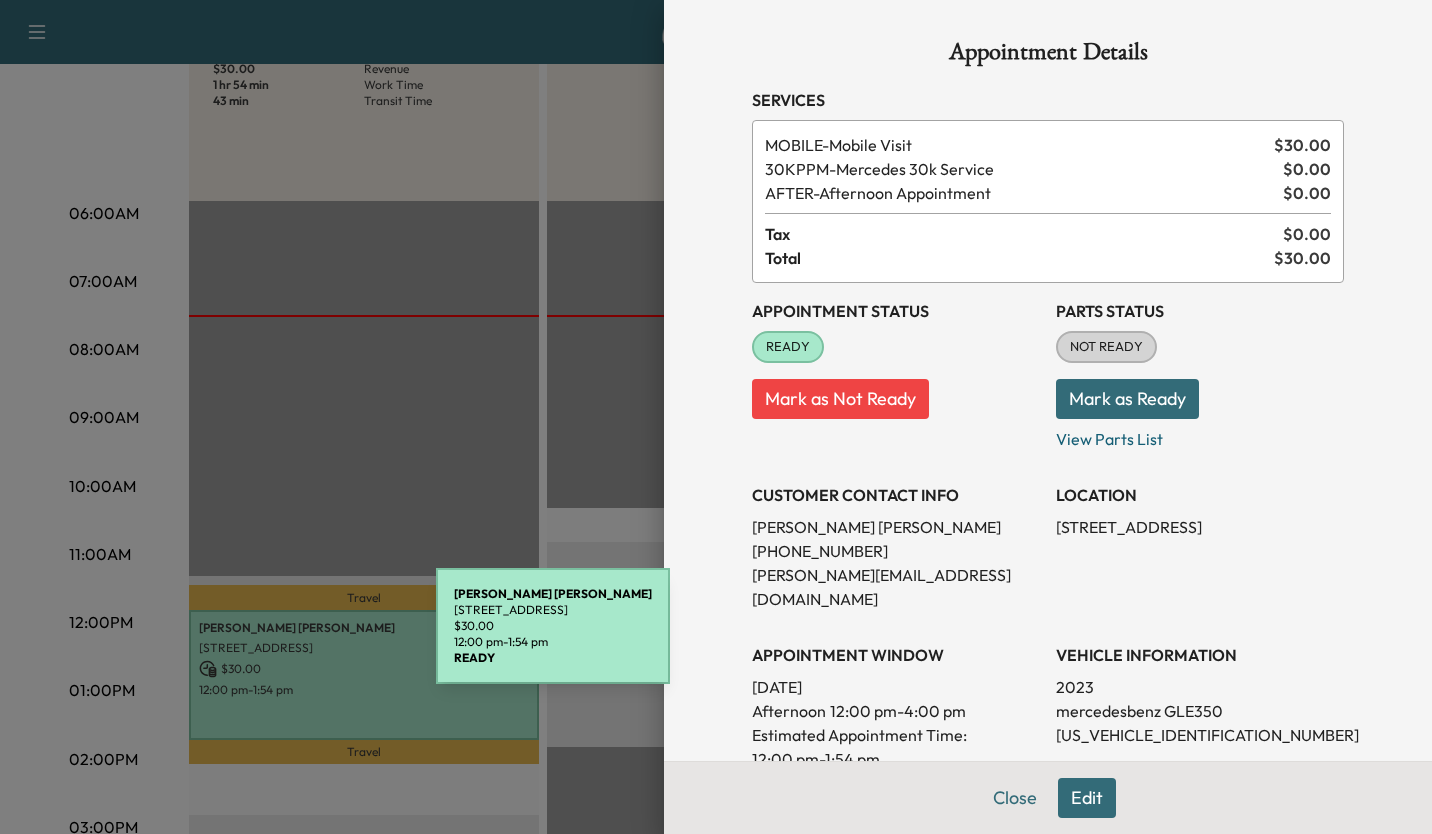 click at bounding box center [716, 417] 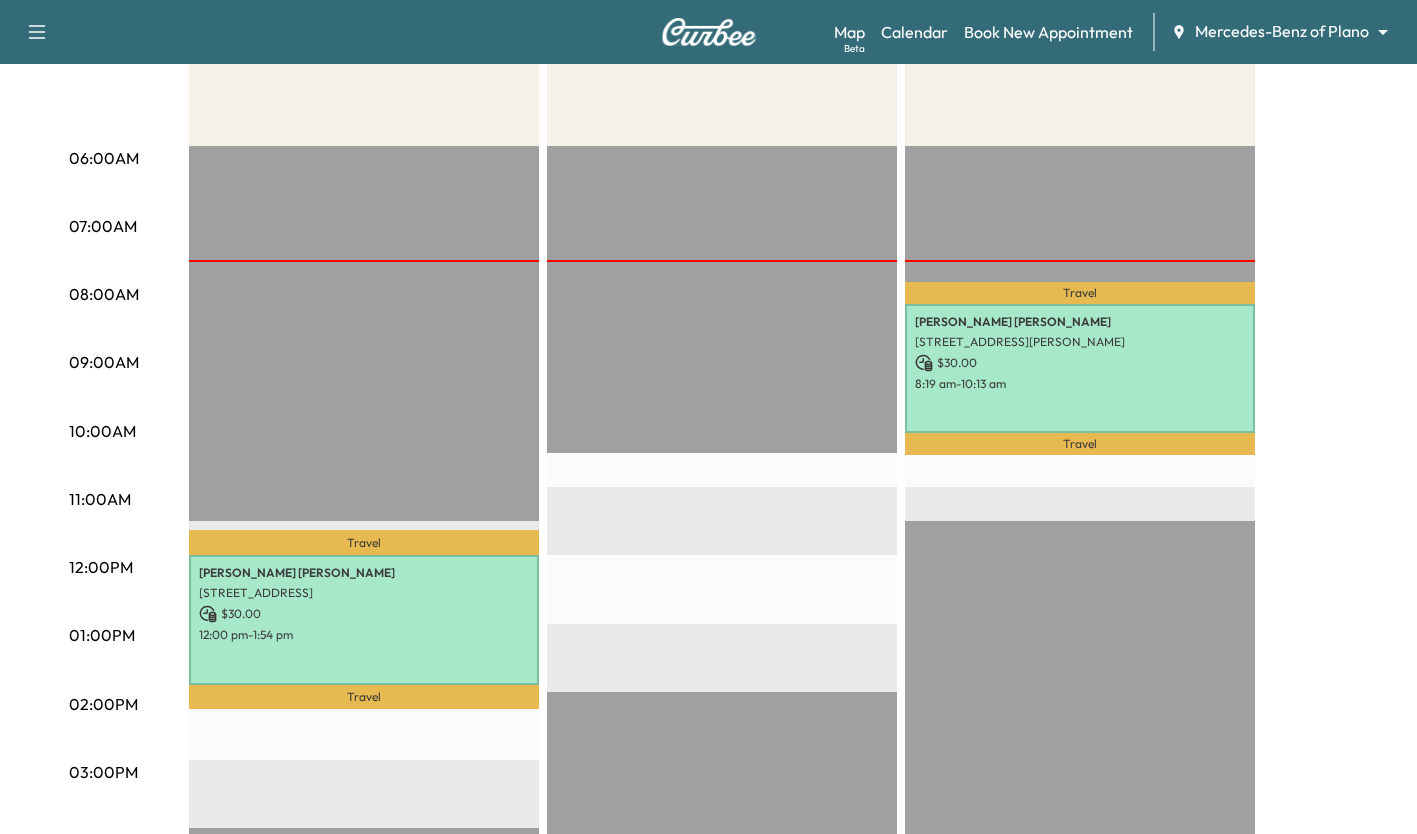 scroll, scrollTop: 358, scrollLeft: 0, axis: vertical 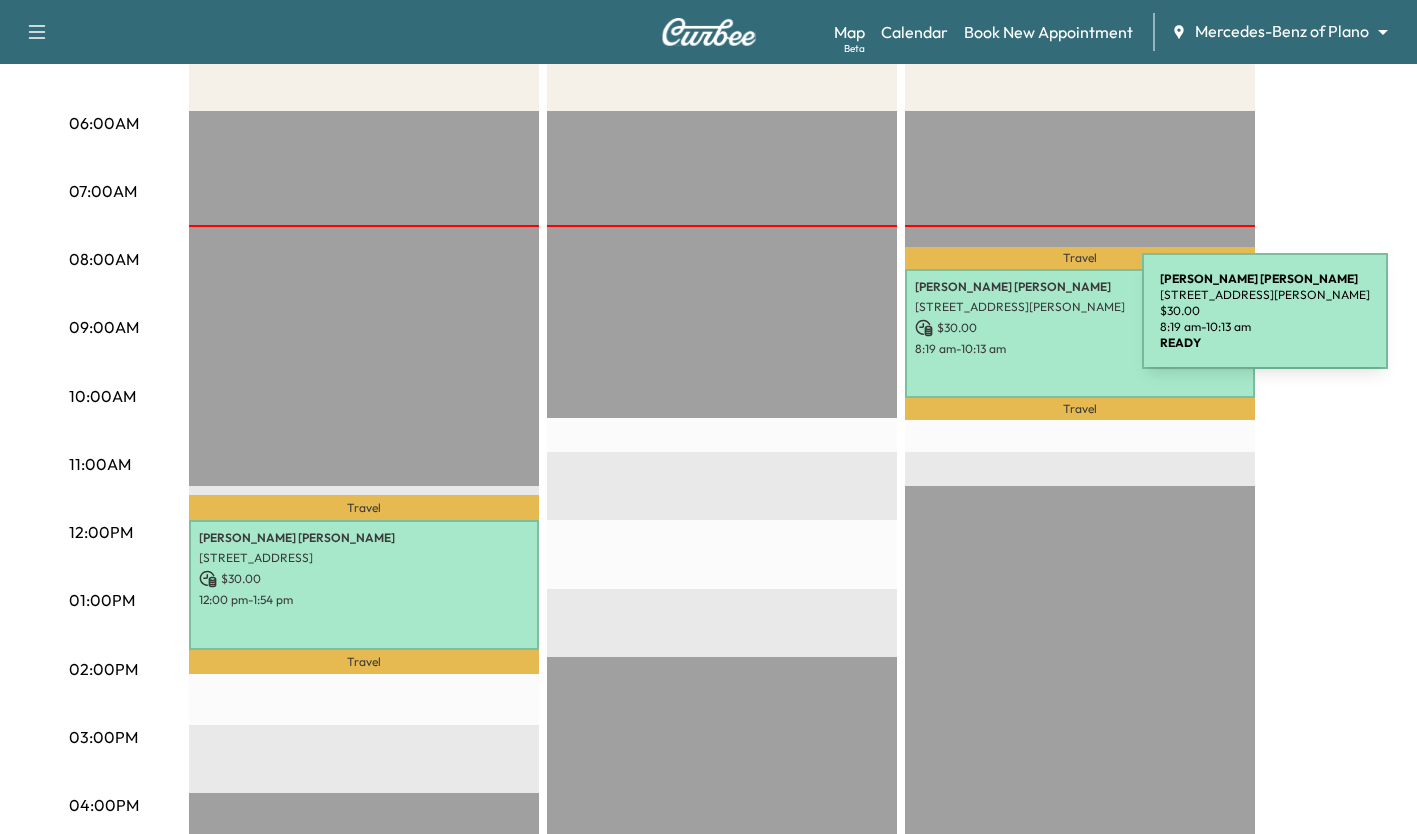 click on "$ 30.00" at bounding box center [1080, 328] 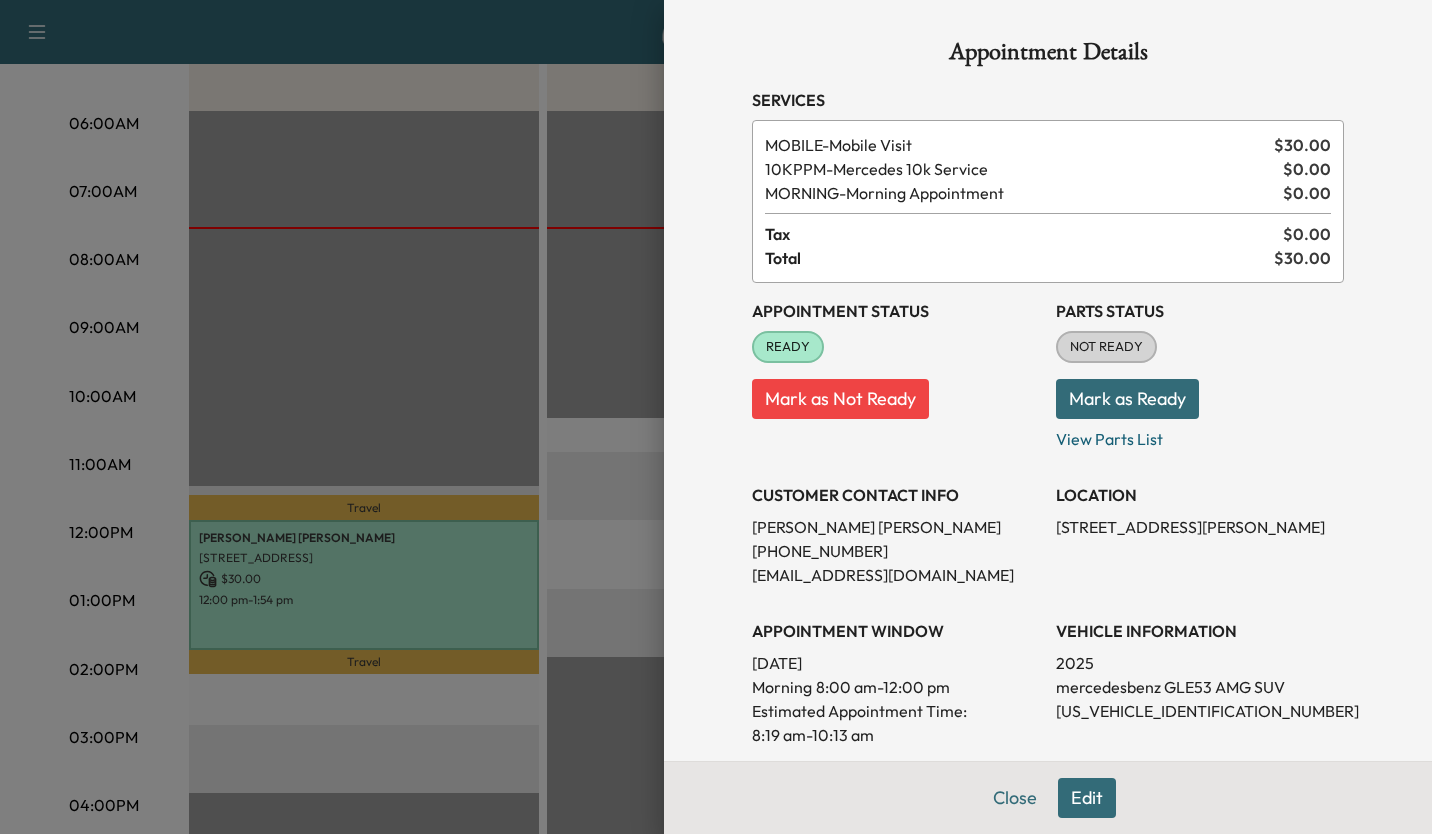 click at bounding box center [716, 417] 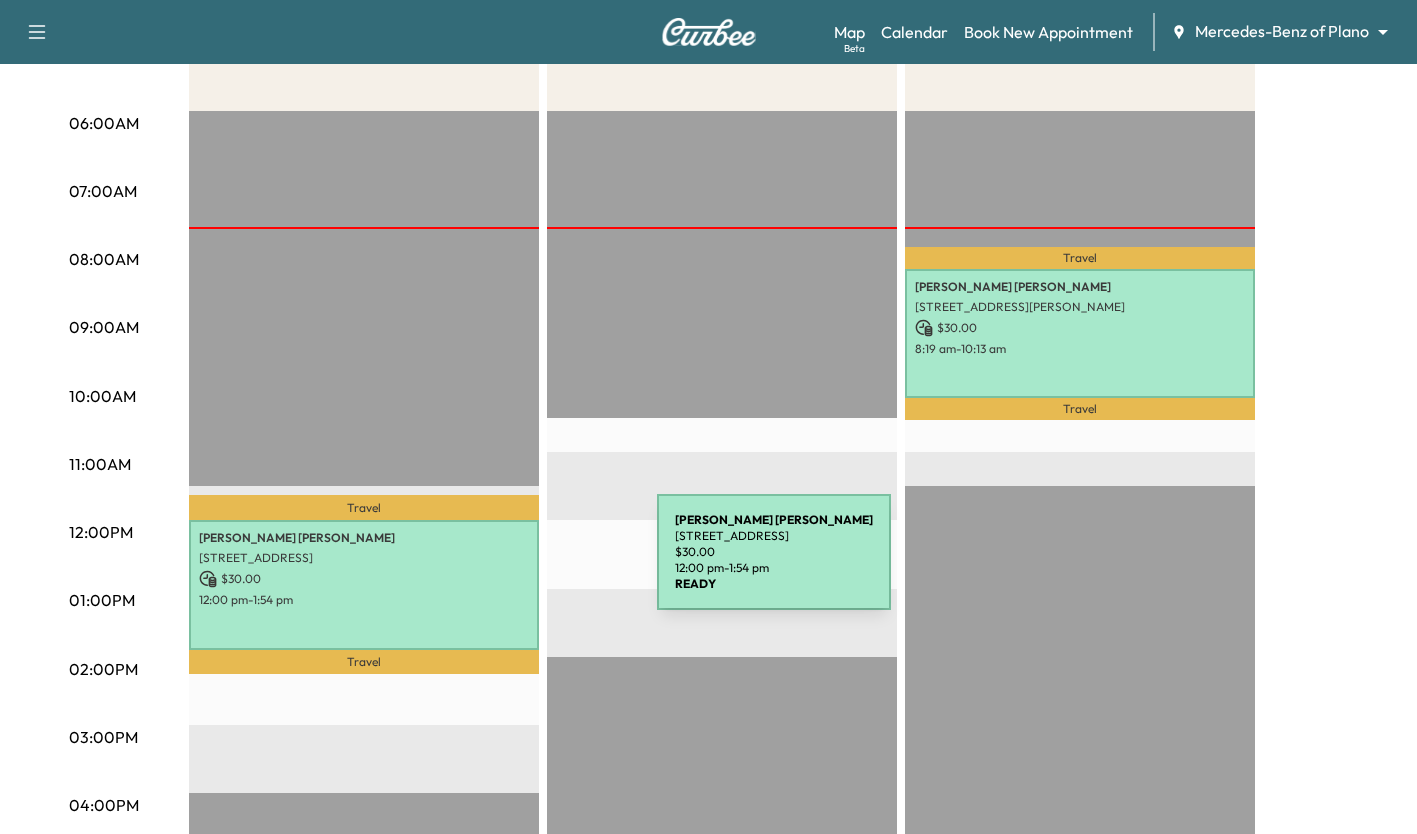 click on "[STREET_ADDRESS]" at bounding box center [364, 558] 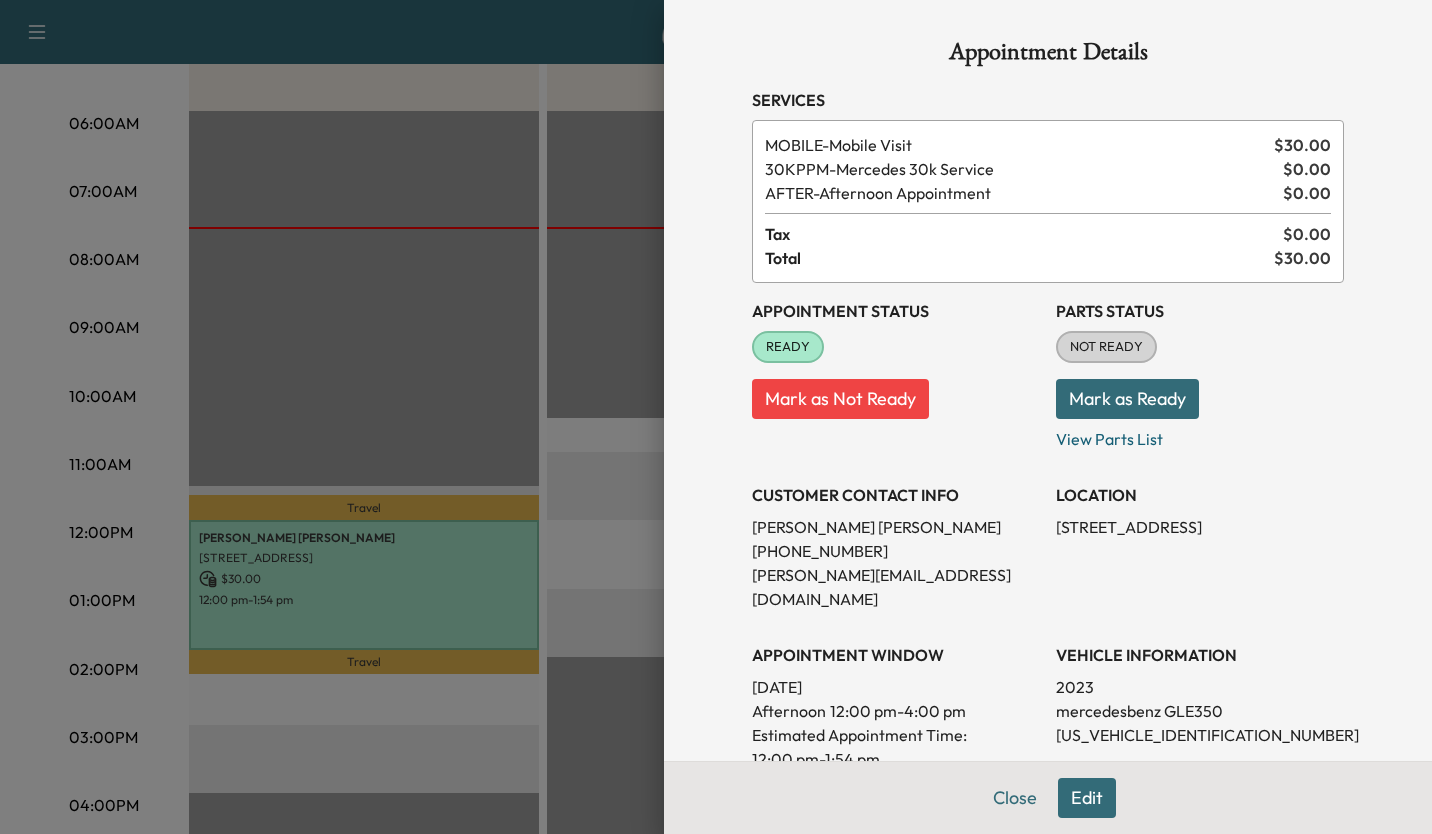 click at bounding box center (716, 417) 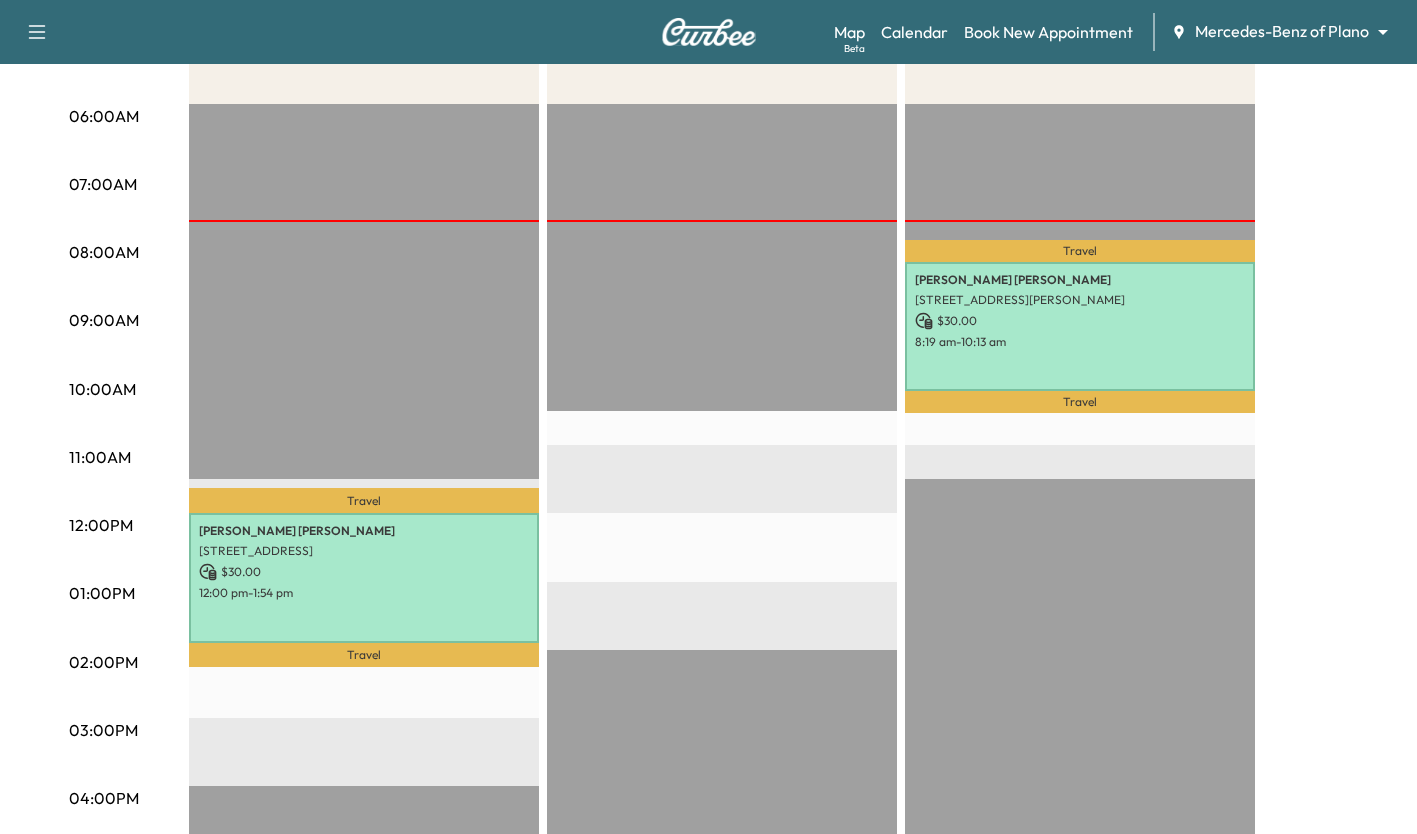 scroll, scrollTop: 366, scrollLeft: 0, axis: vertical 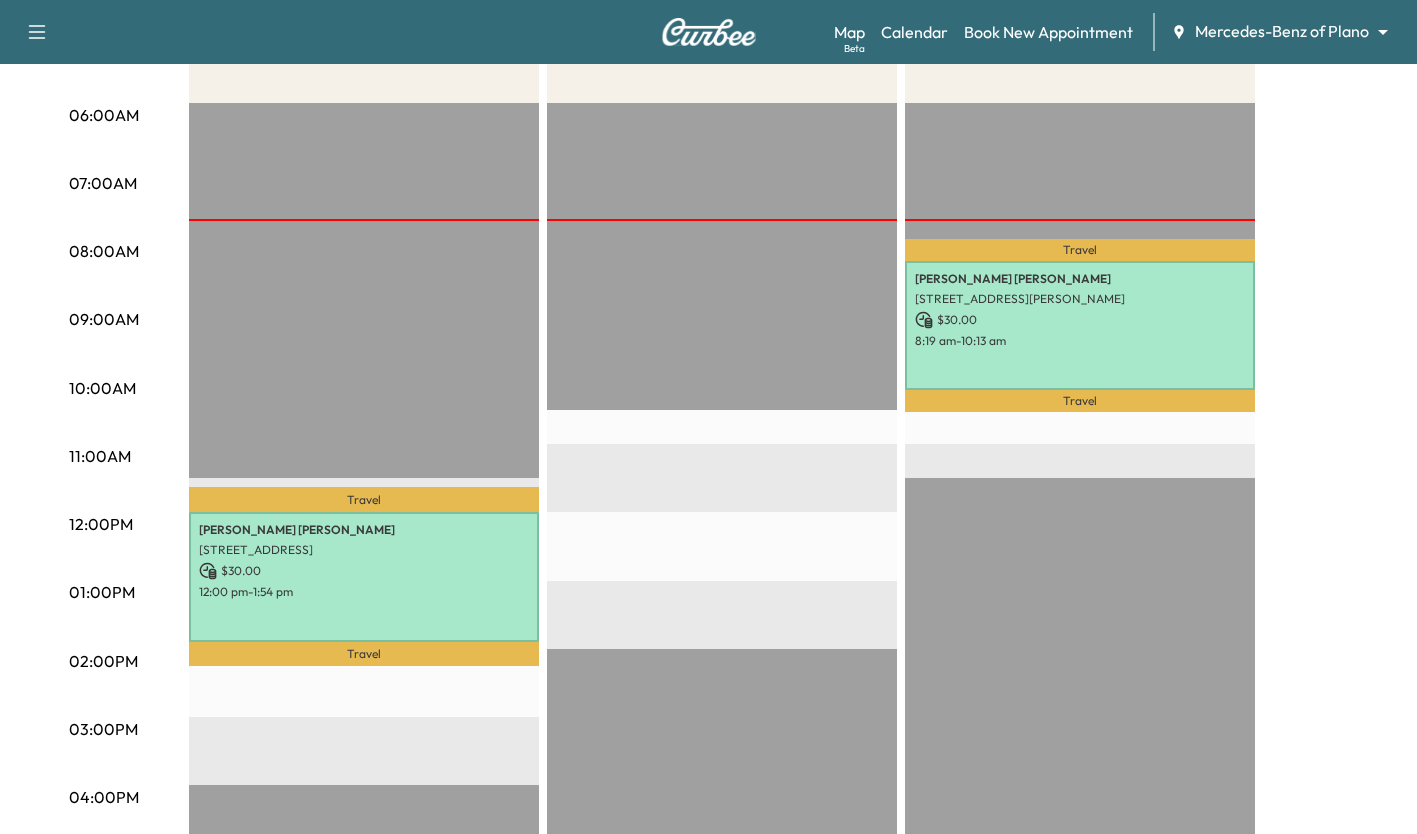click on "$ 30.00" at bounding box center [1080, 320] 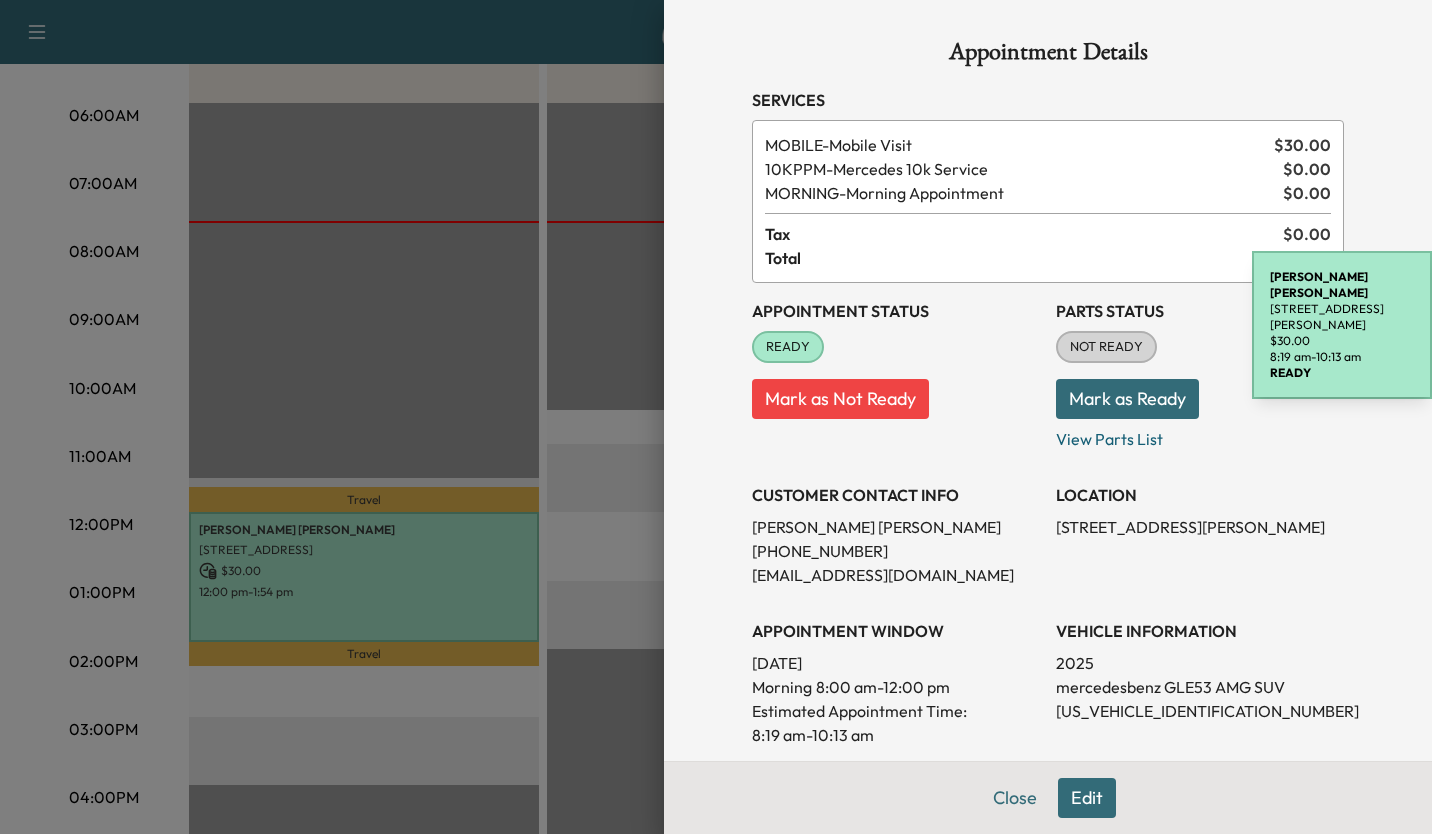click at bounding box center [716, 417] 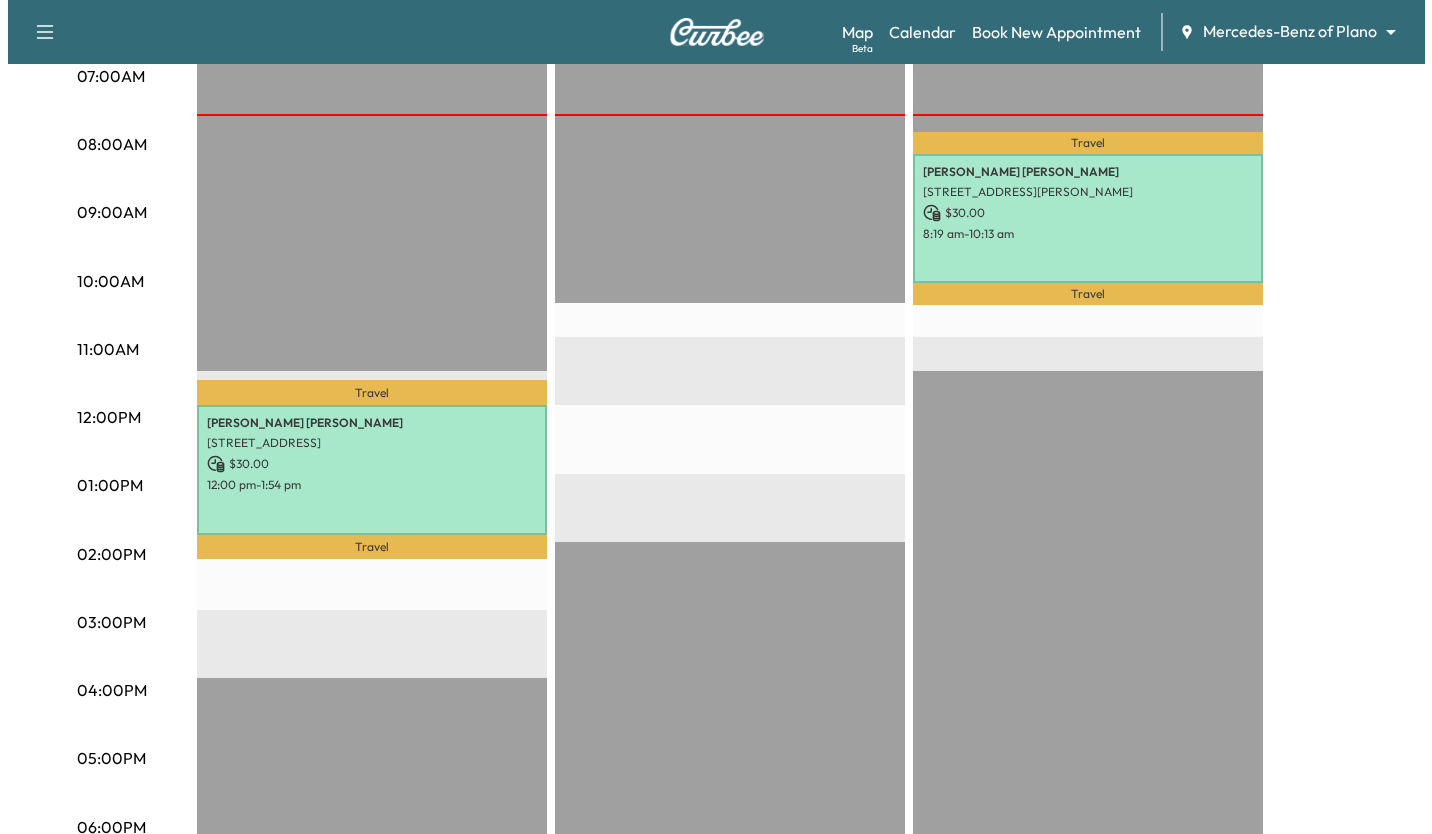 scroll, scrollTop: 481, scrollLeft: 0, axis: vertical 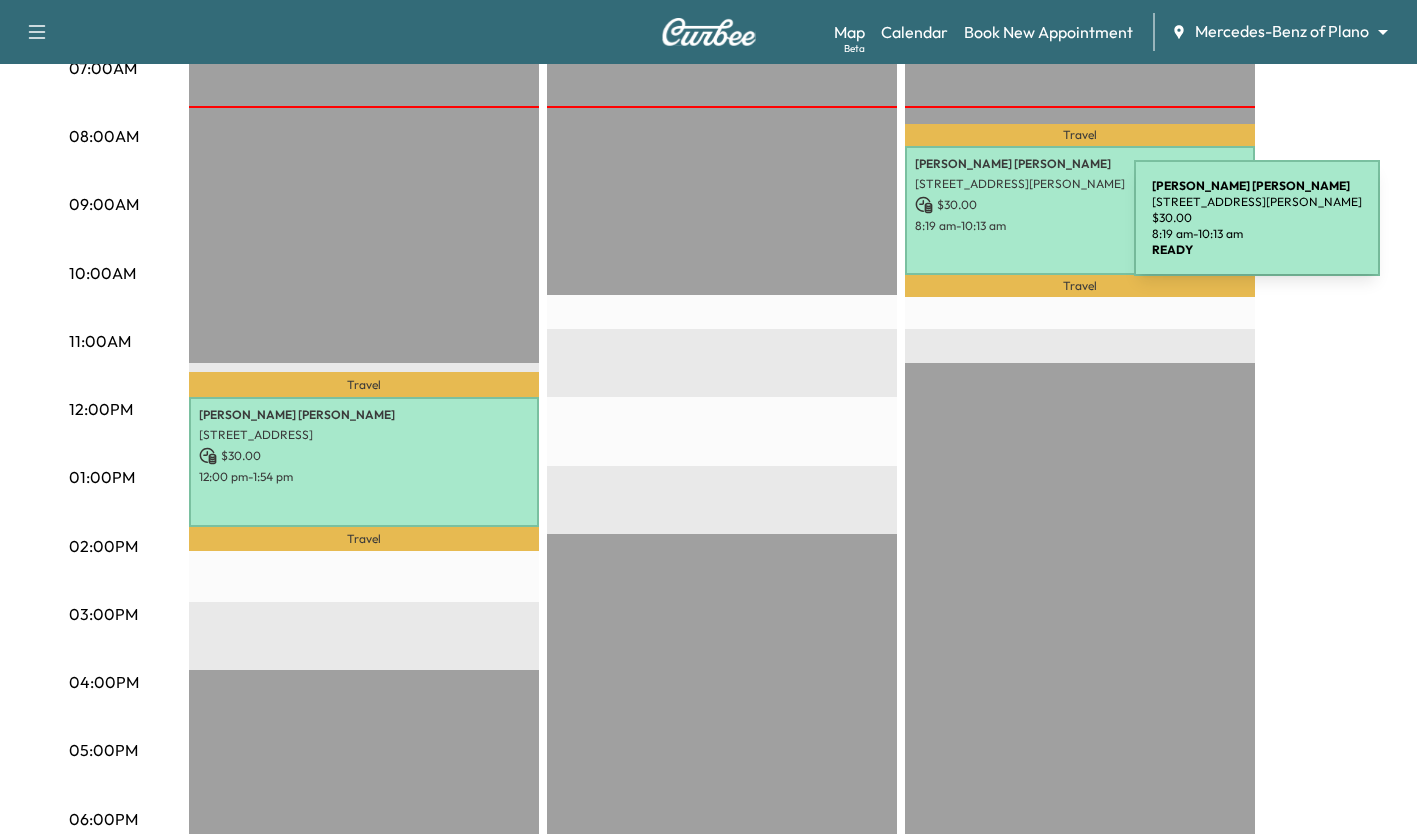 click on "8:19 am  -  10:13 am" at bounding box center [1080, 226] 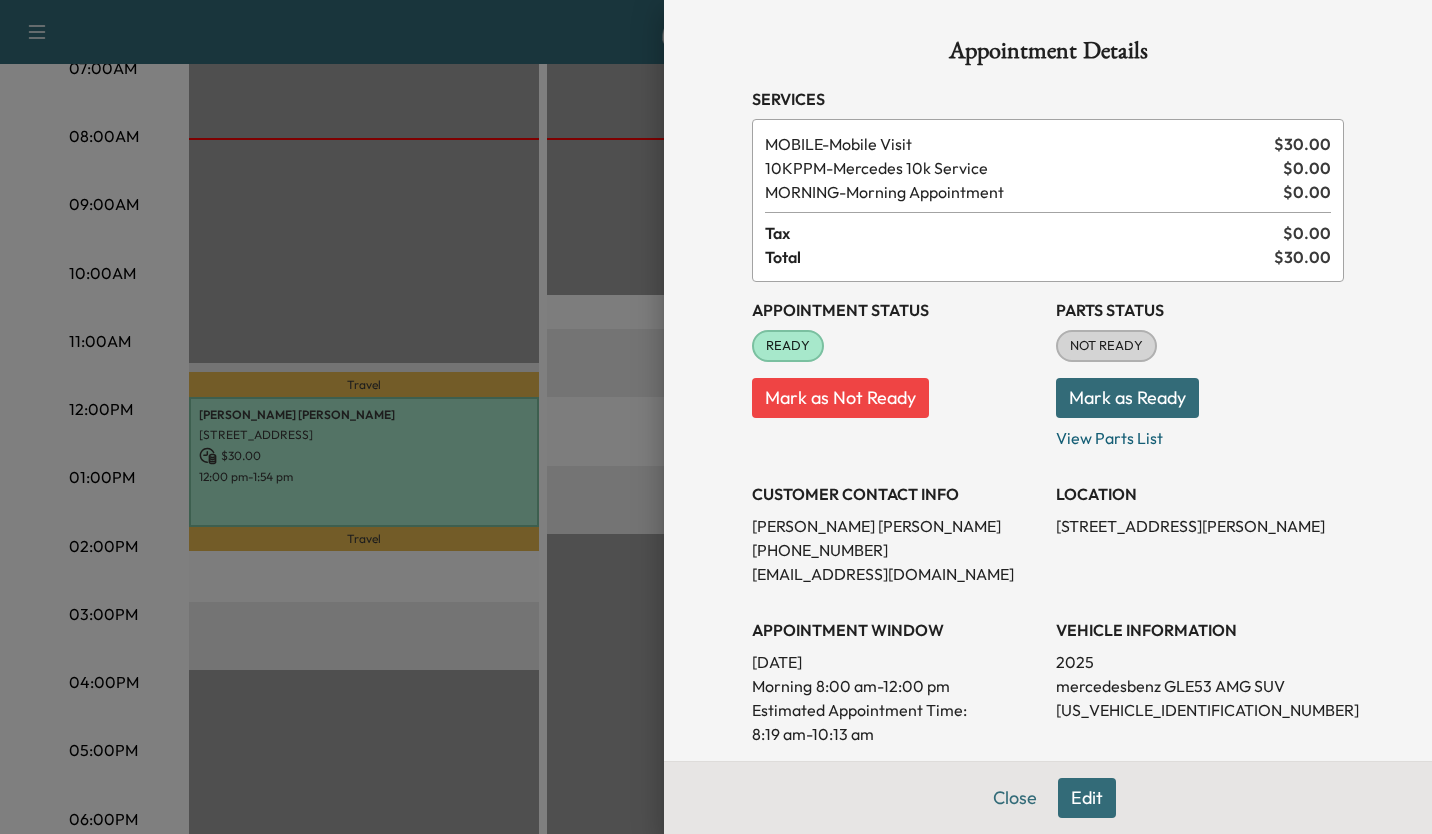 scroll, scrollTop: 0, scrollLeft: 0, axis: both 